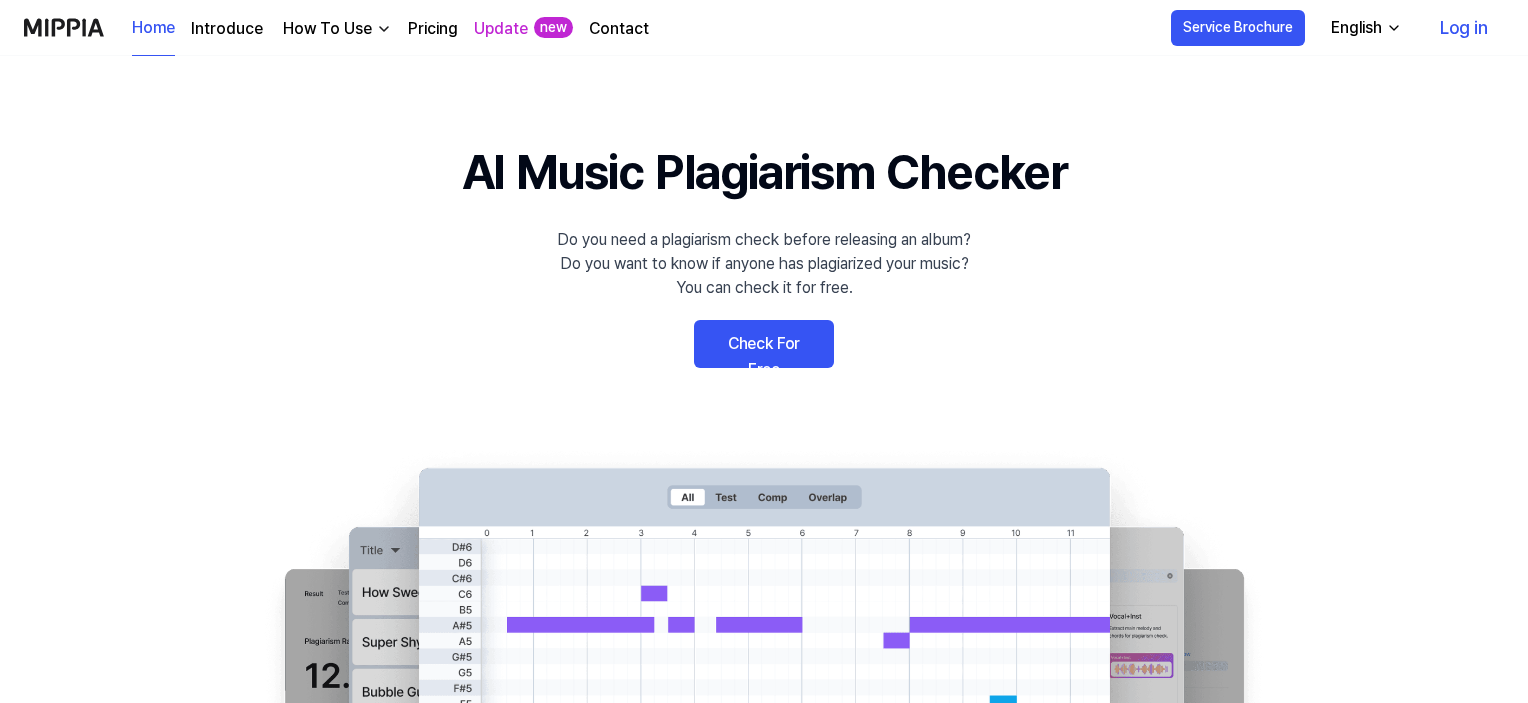 scroll, scrollTop: 0, scrollLeft: 0, axis: both 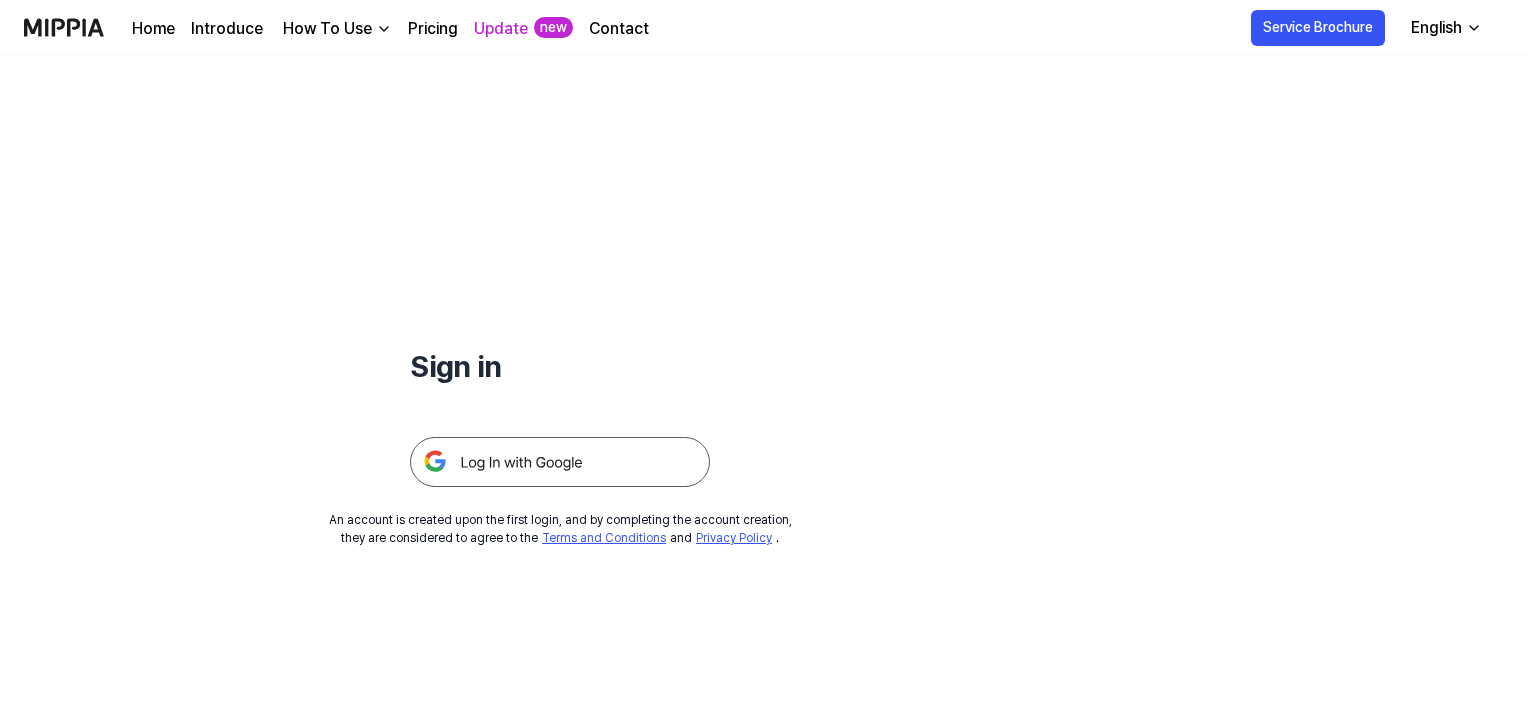 click at bounding box center [560, 462] 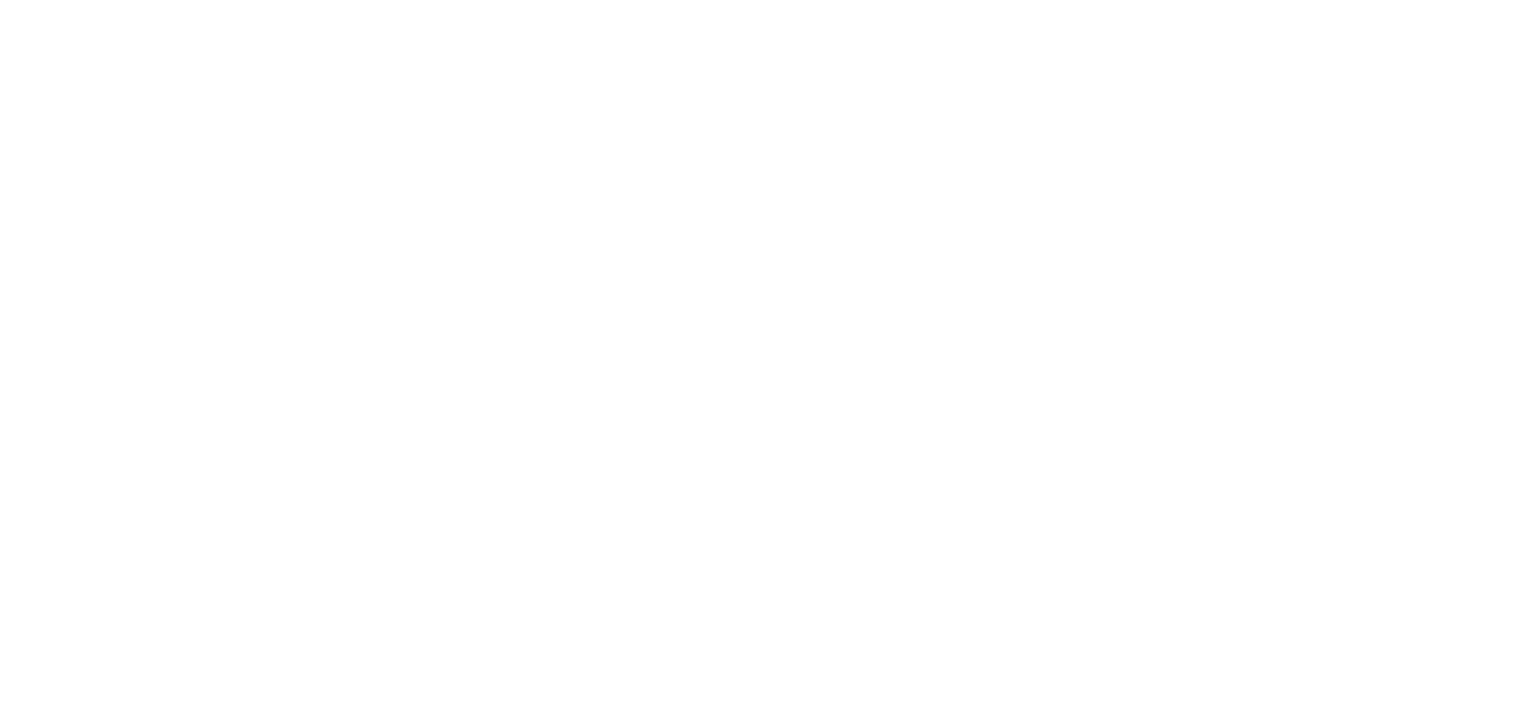 scroll, scrollTop: 0, scrollLeft: 0, axis: both 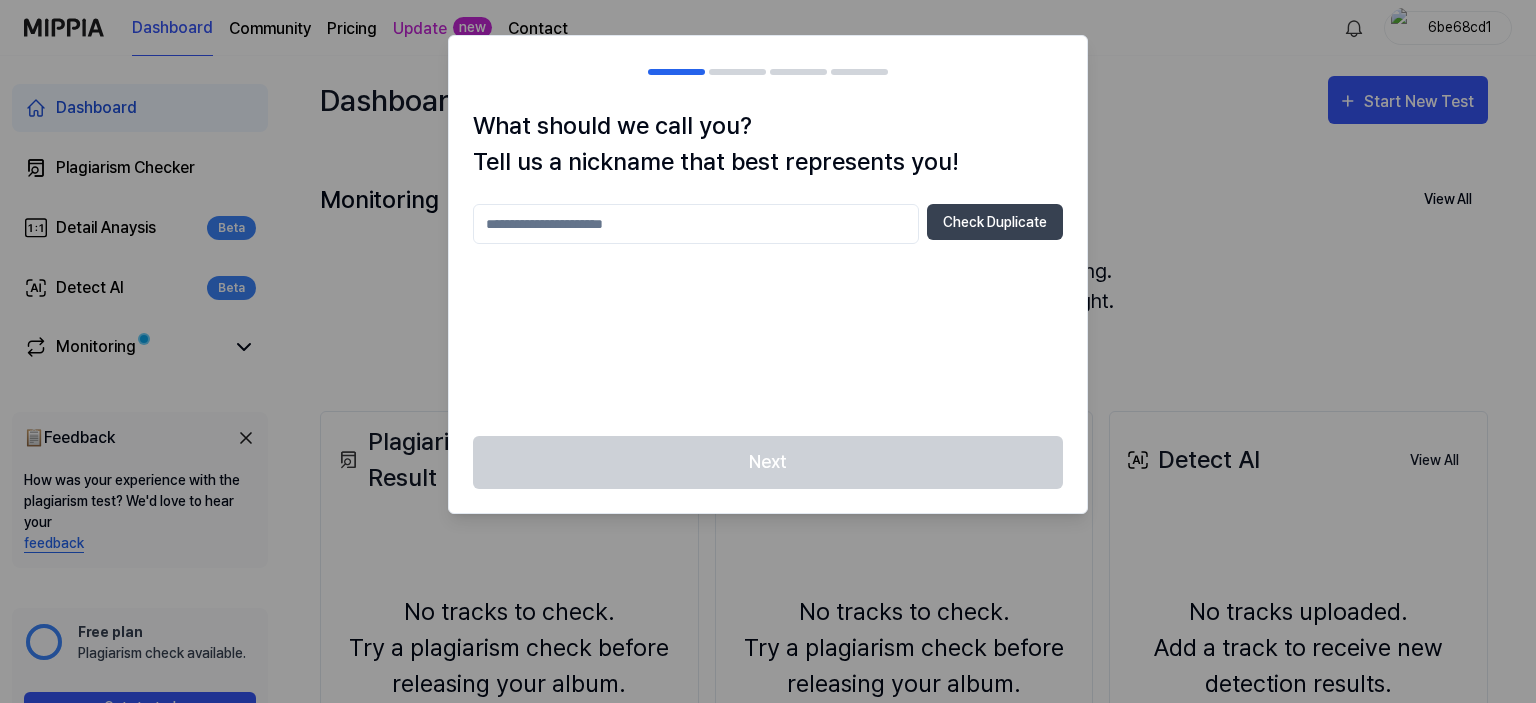 click at bounding box center [696, 224] 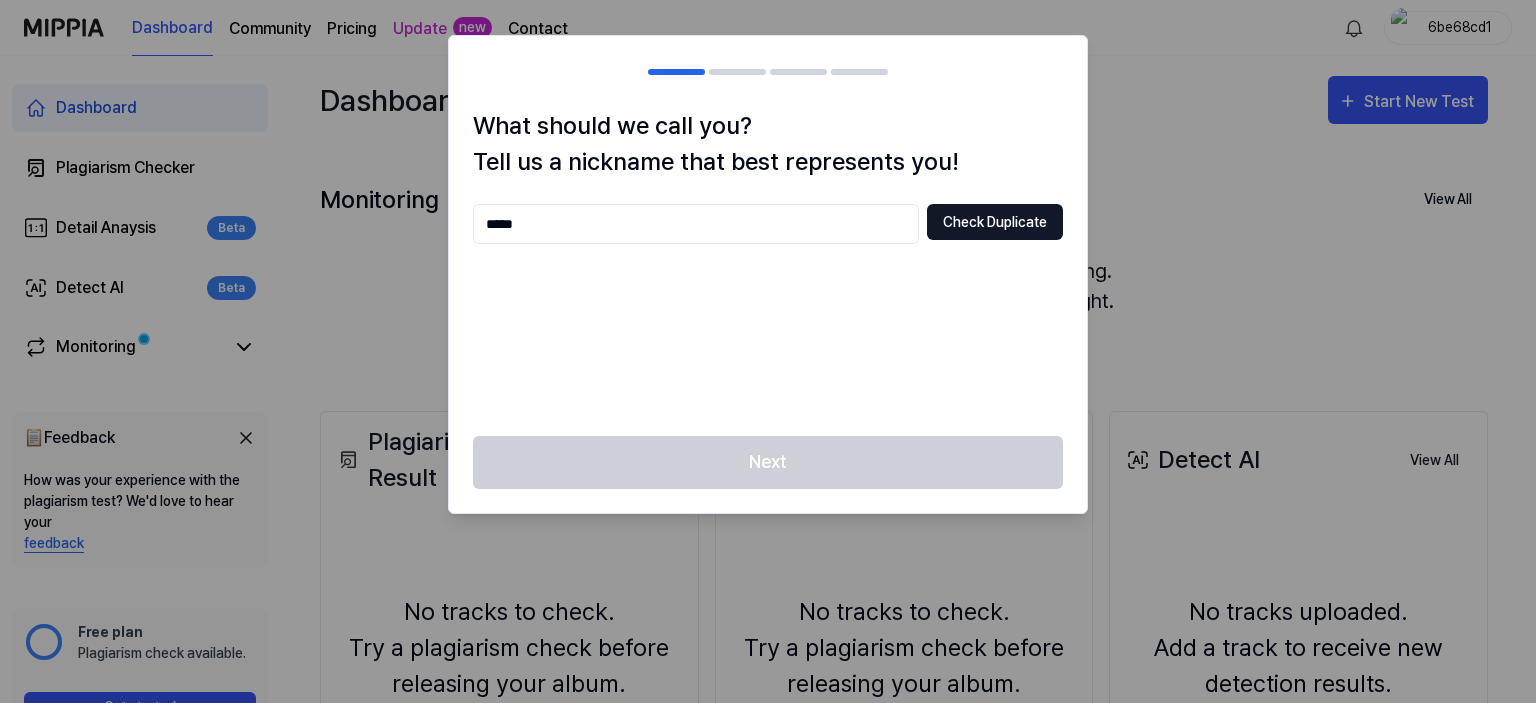 type on "*****" 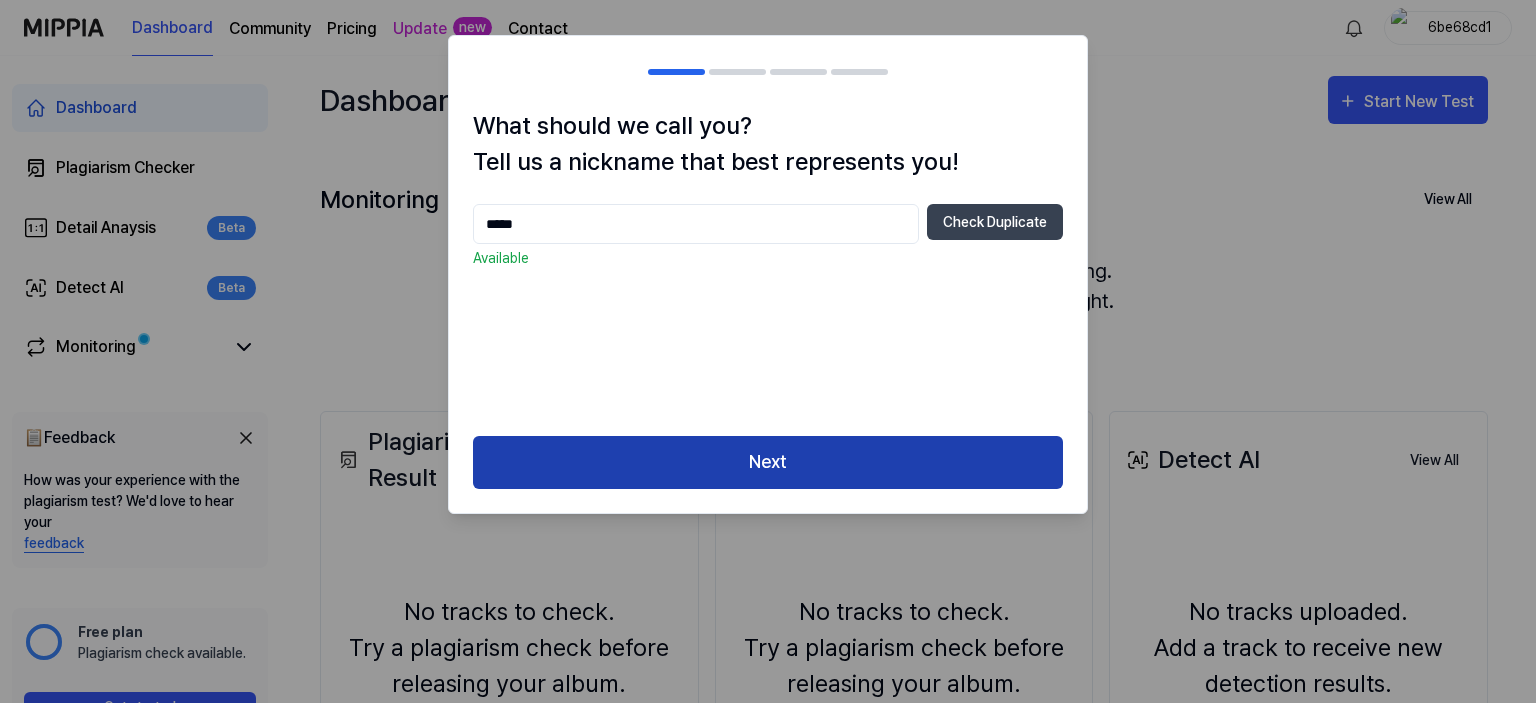 click on "Next" at bounding box center [768, 462] 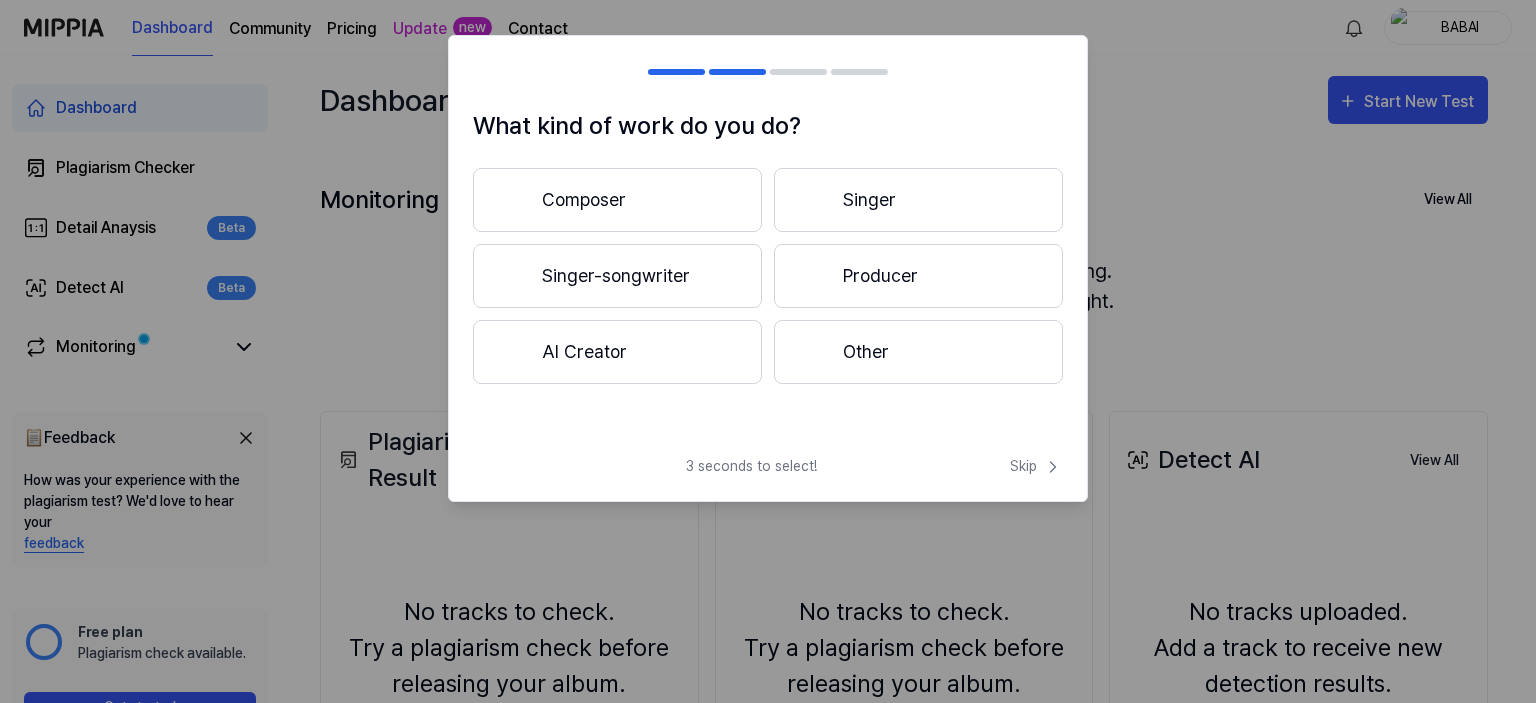 click on "Composer" at bounding box center (617, 200) 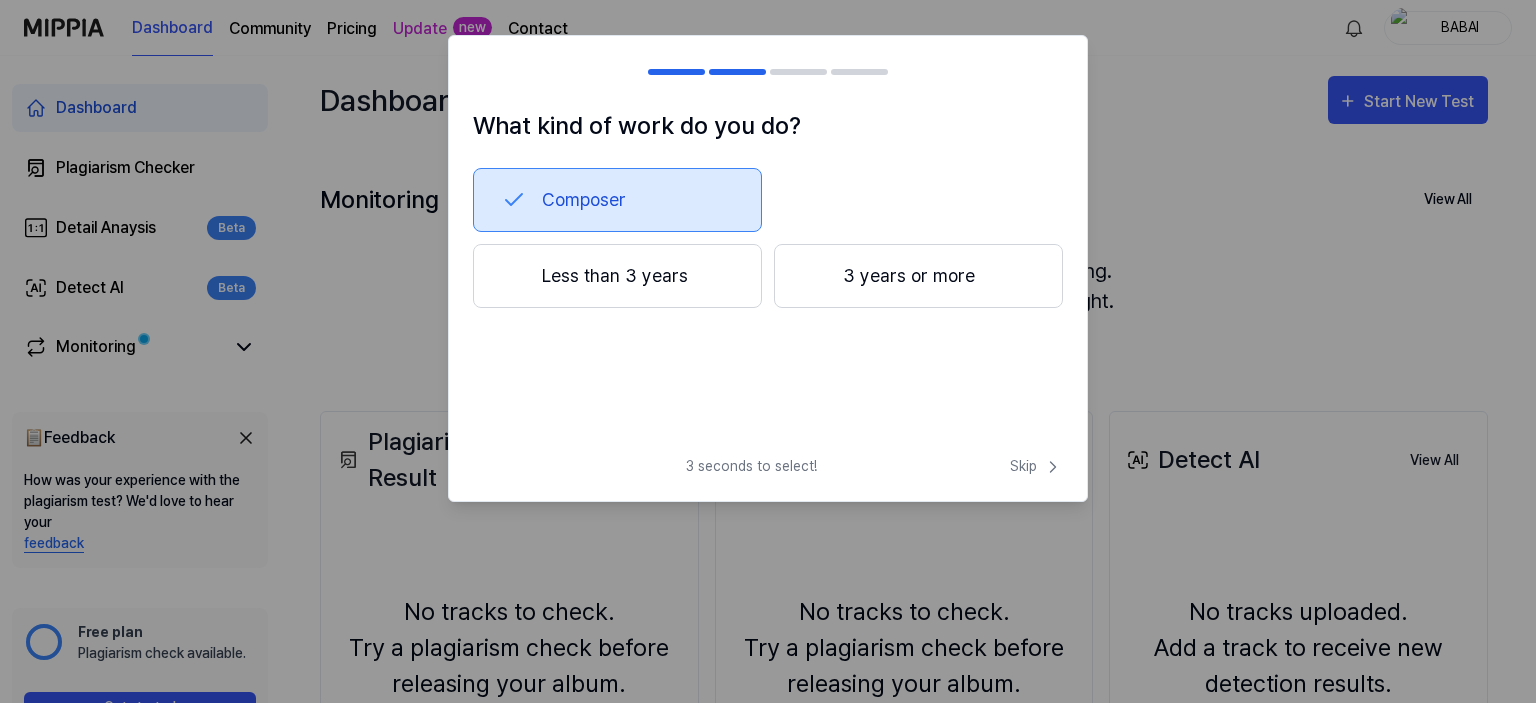 click on "3 years or more" at bounding box center (918, 276) 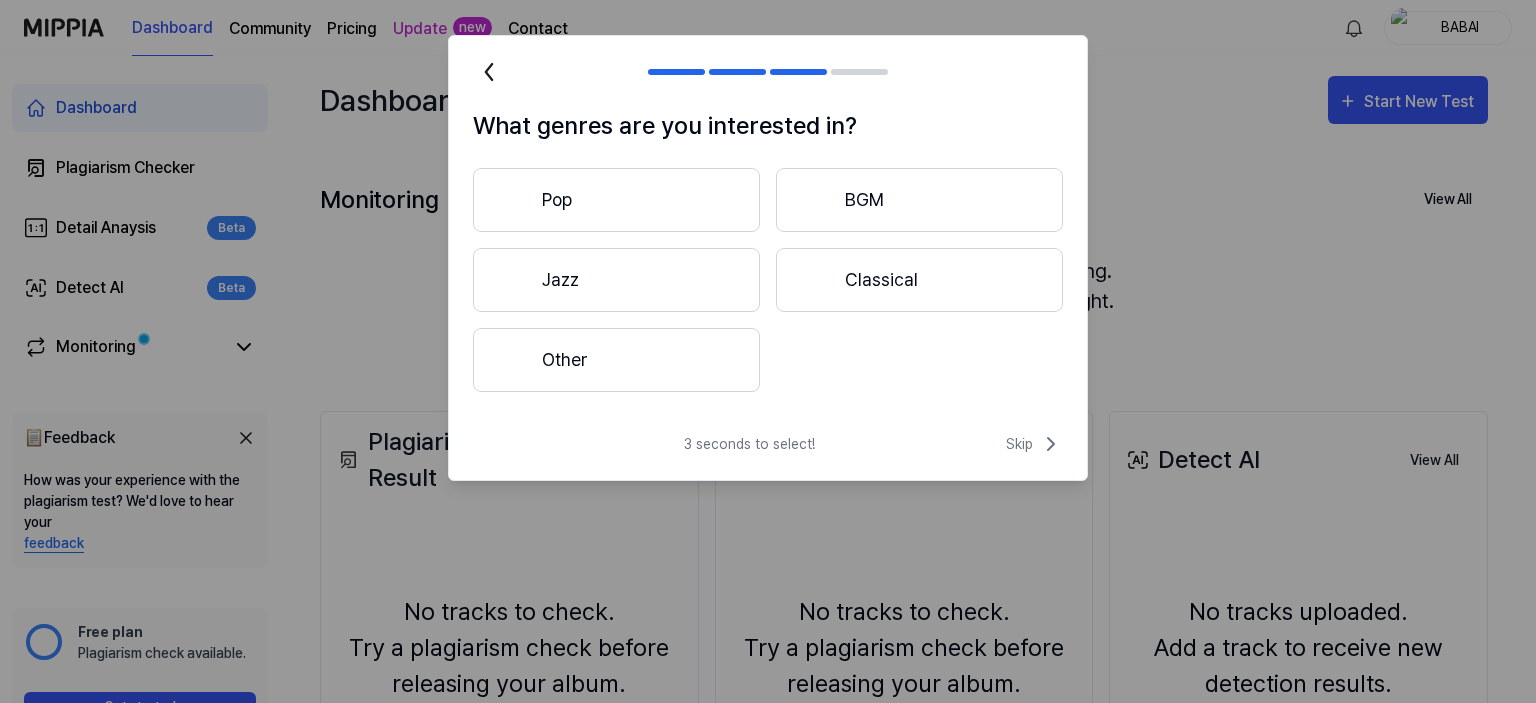 click on "Other" at bounding box center (616, 360) 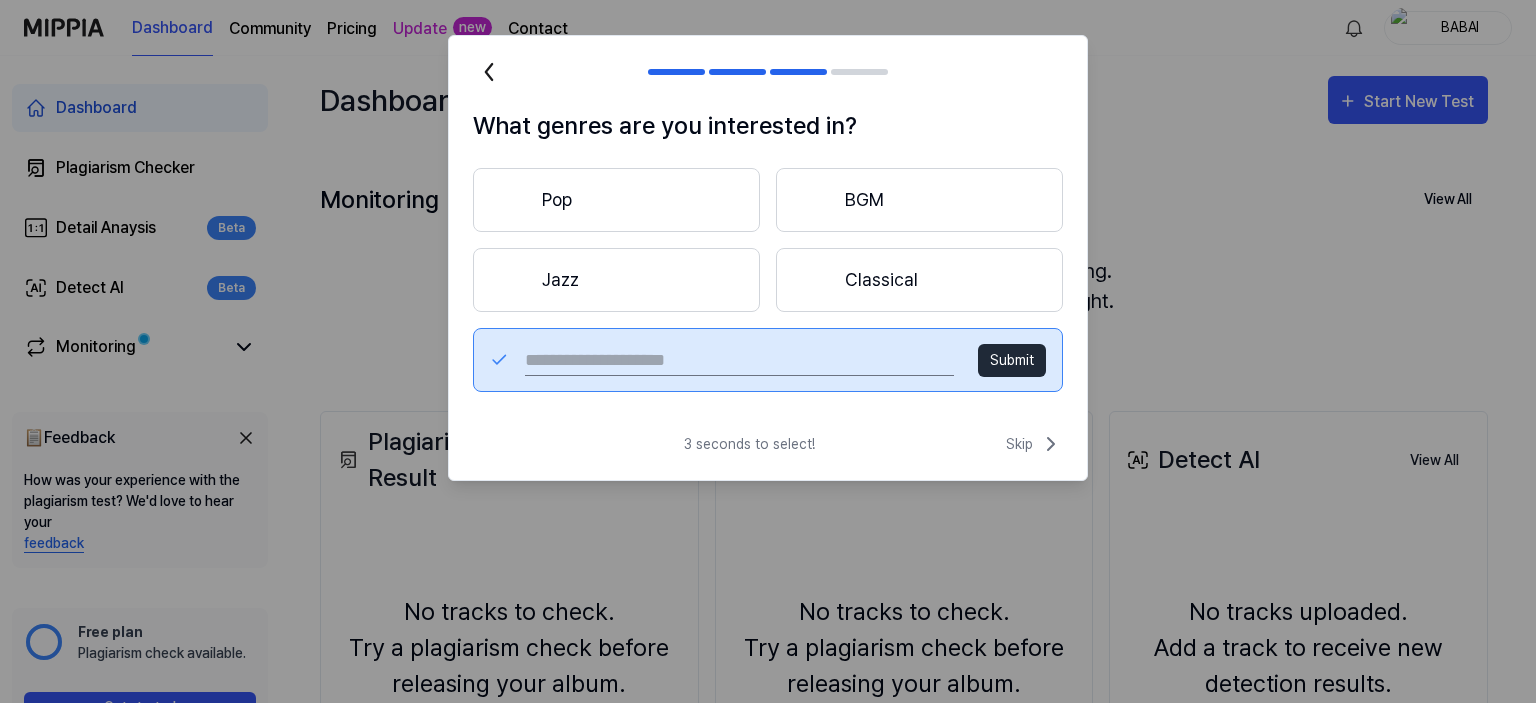 click on "BGM" at bounding box center (919, 200) 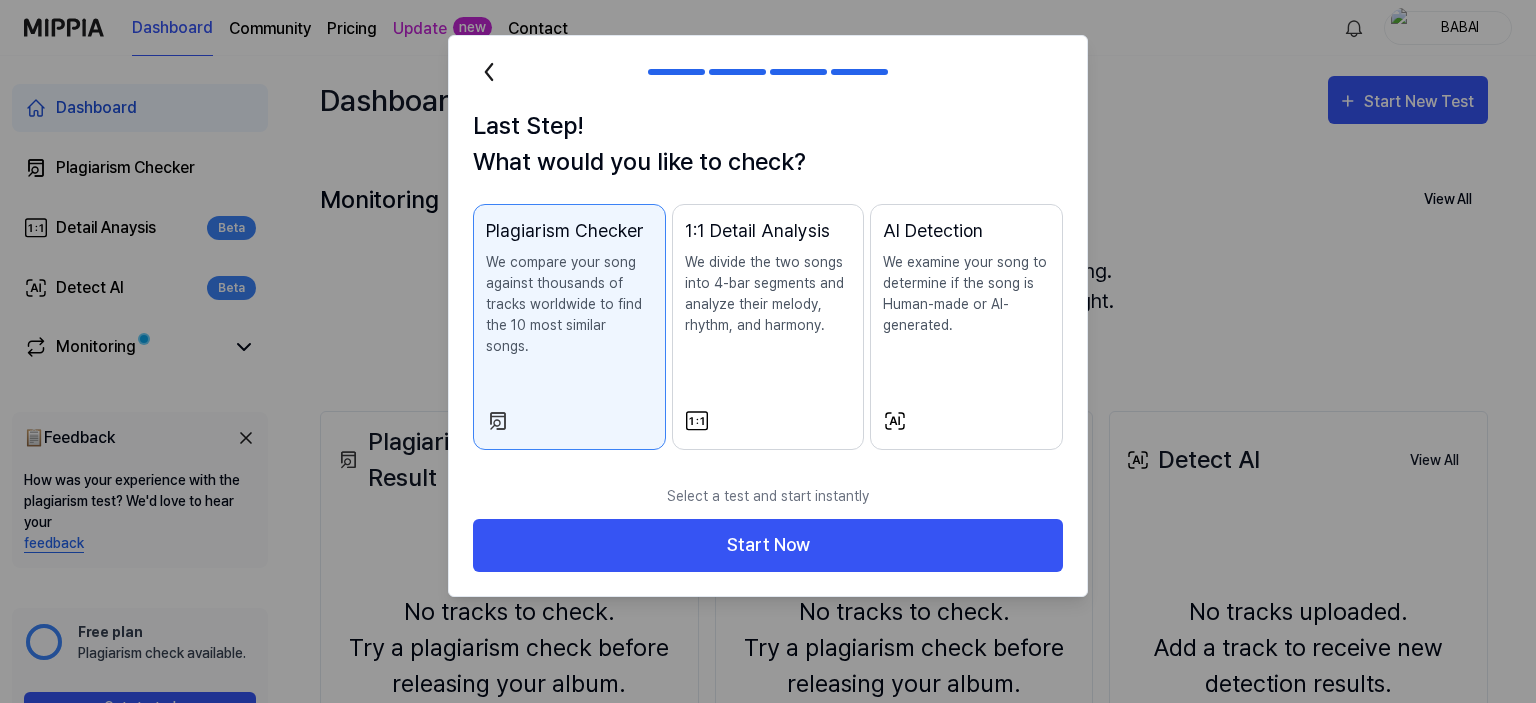 click on "We divide the two songs into 4-bar segments and analyze their melody, rhythm, and harmony." at bounding box center [768, 294] 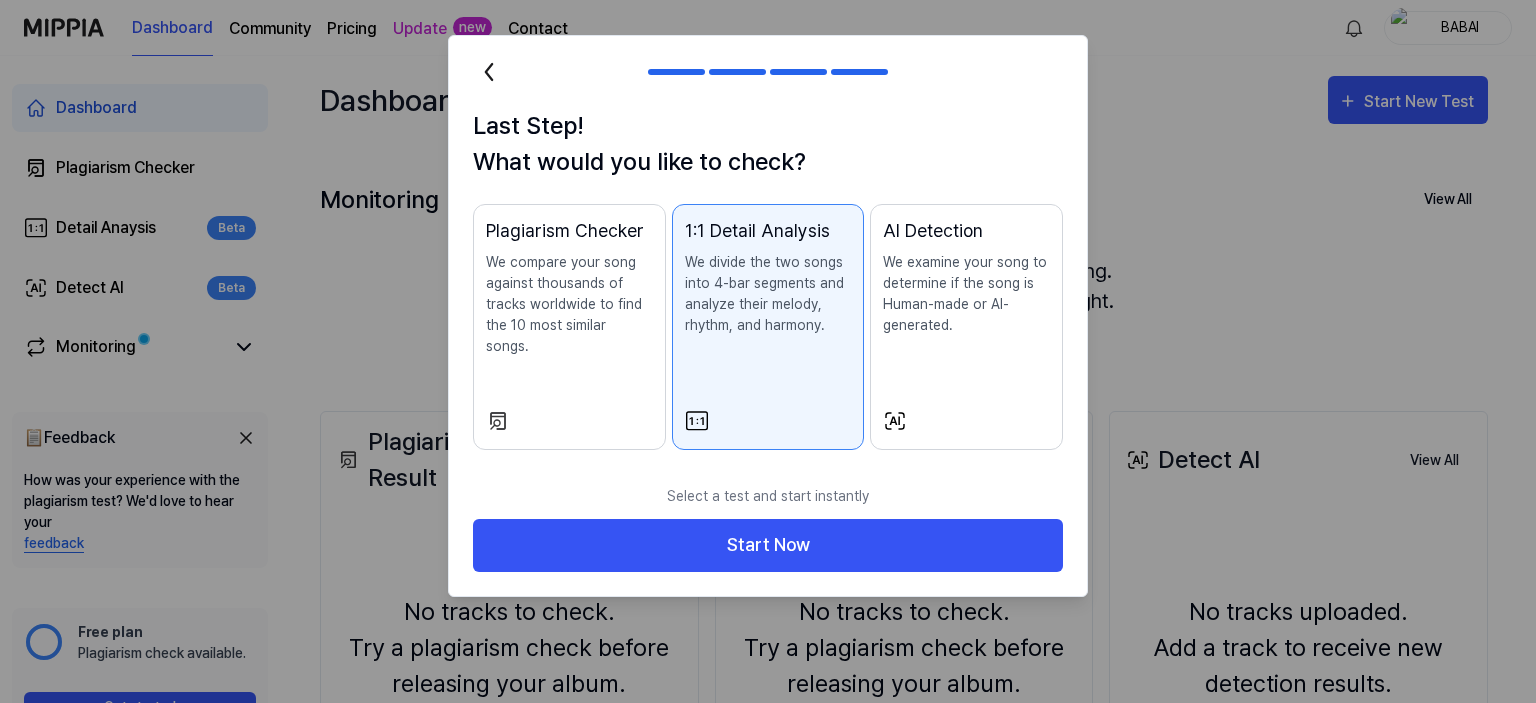 click on "We examine your song to determine if the song is Human-made or AI-generated." at bounding box center (966, 294) 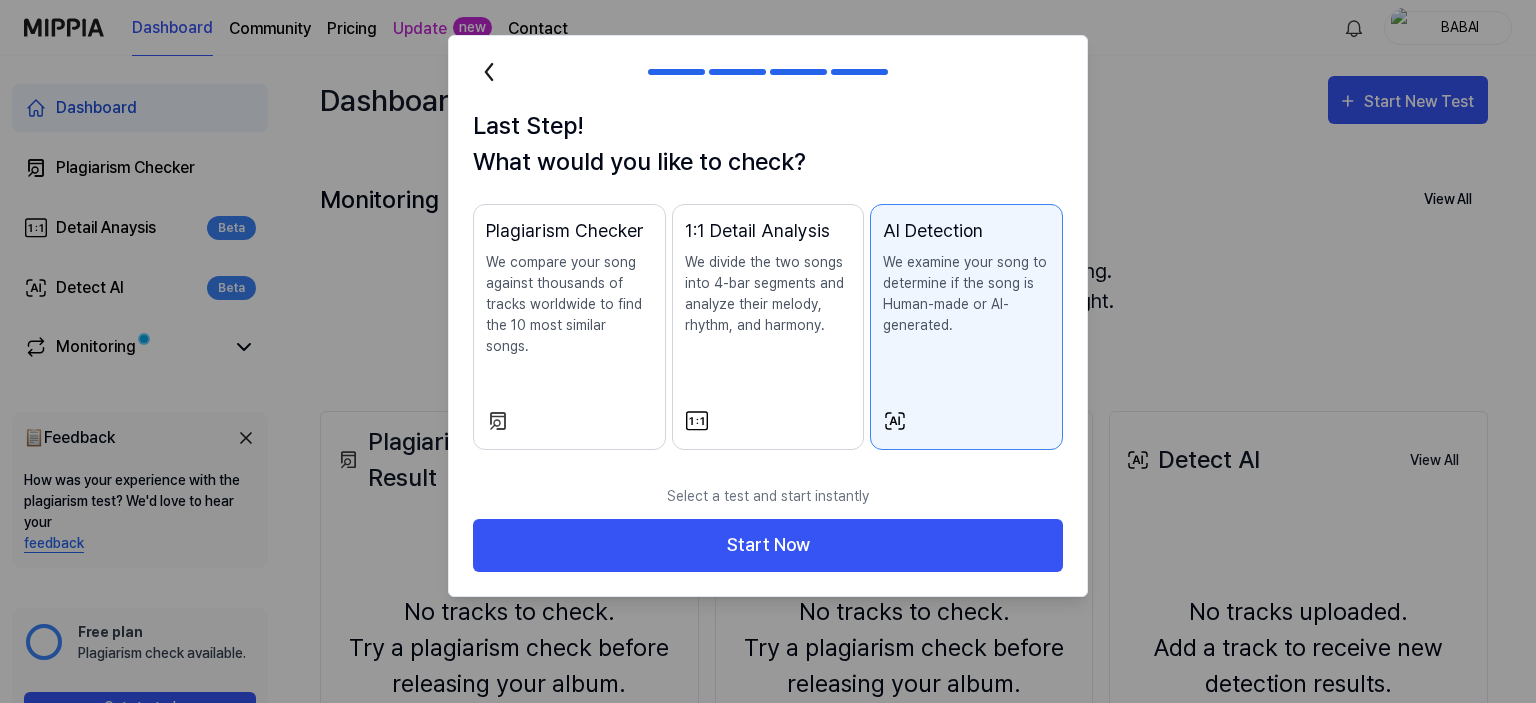 click on "We divide the two songs into 4-bar segments and analyze their melody, rhythm, and harmony." at bounding box center (768, 294) 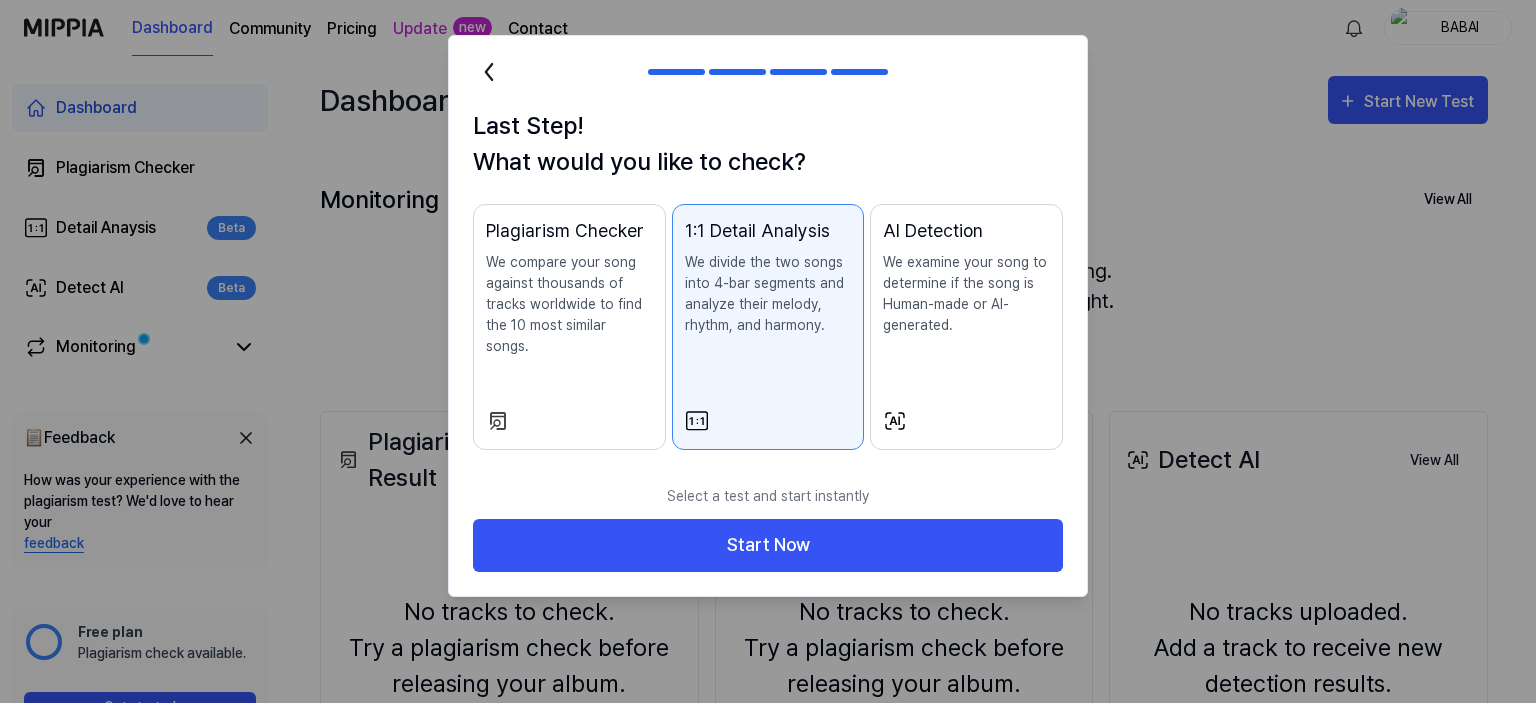 click on "We compare your song against thousands of tracks worldwide to find the 10 most similar songs." at bounding box center [569, 304] 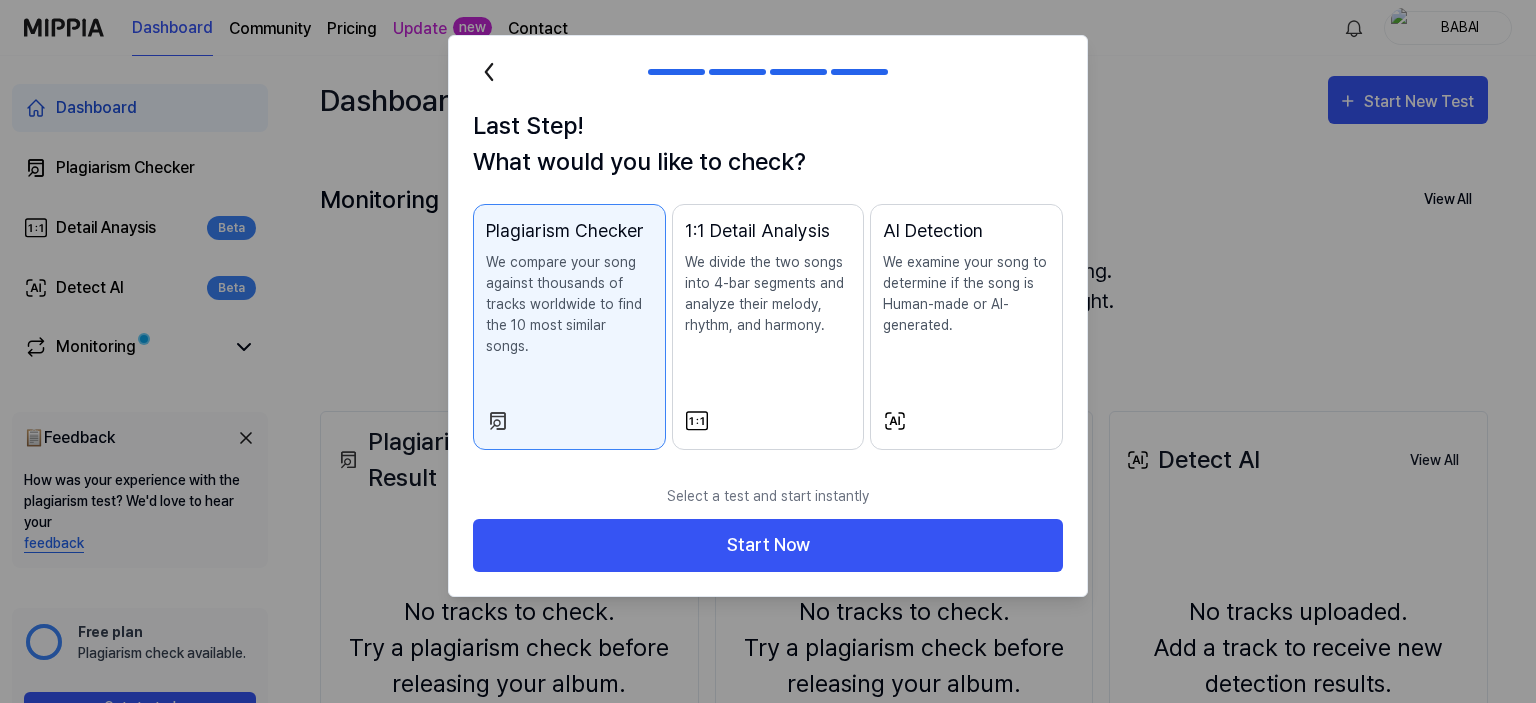 click on "We divide the two songs into 4-bar segments and analyze their melody, rhythm, and harmony." at bounding box center [768, 294] 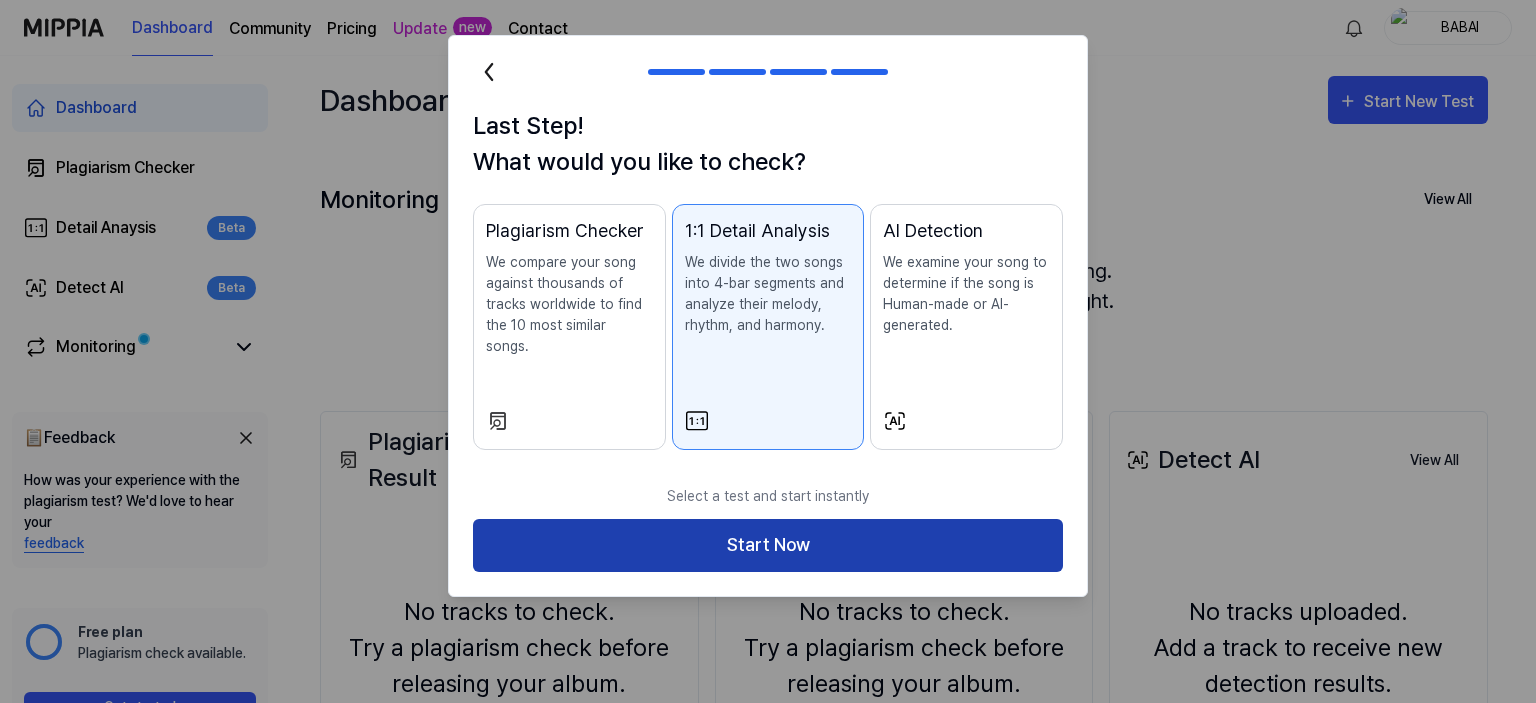 click on "Start Now" at bounding box center [768, 545] 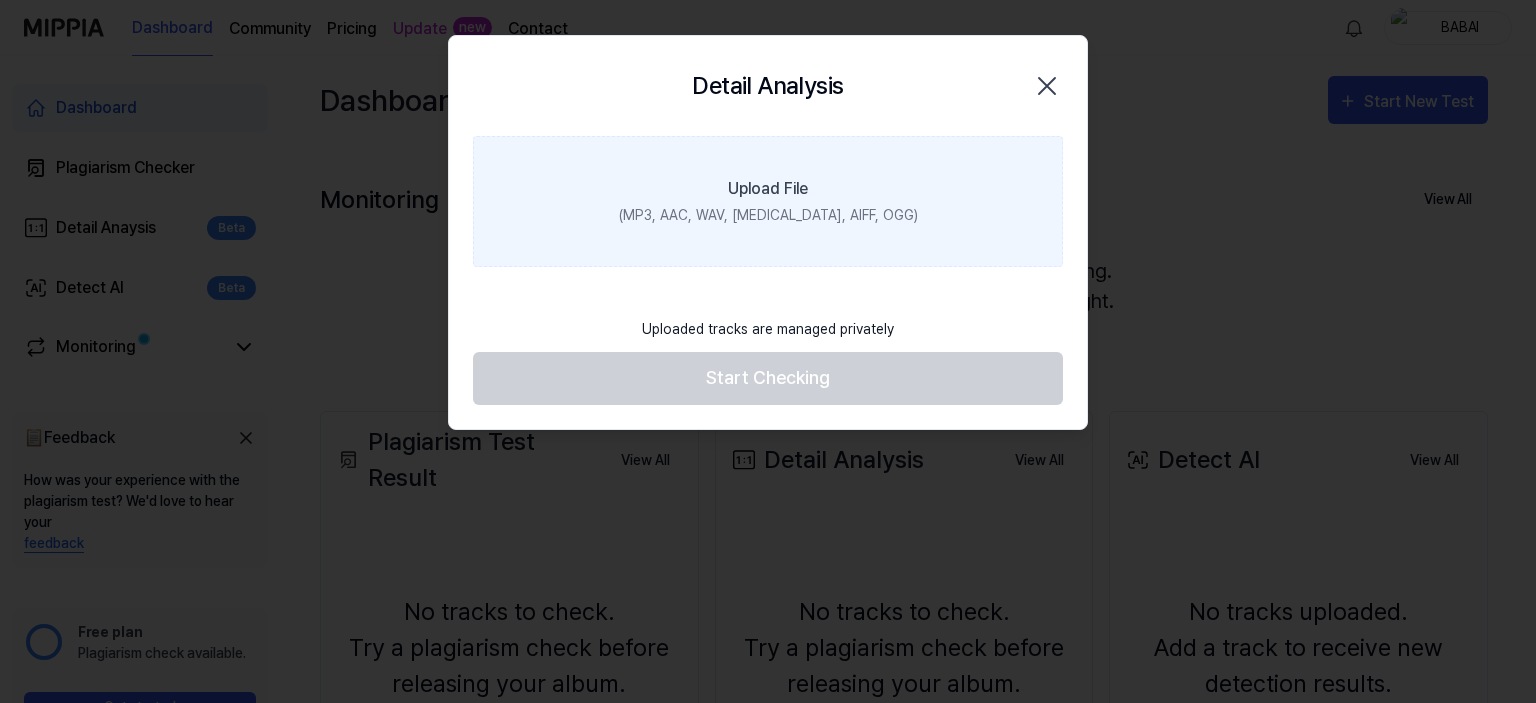 click on "Upload File" at bounding box center (768, 189) 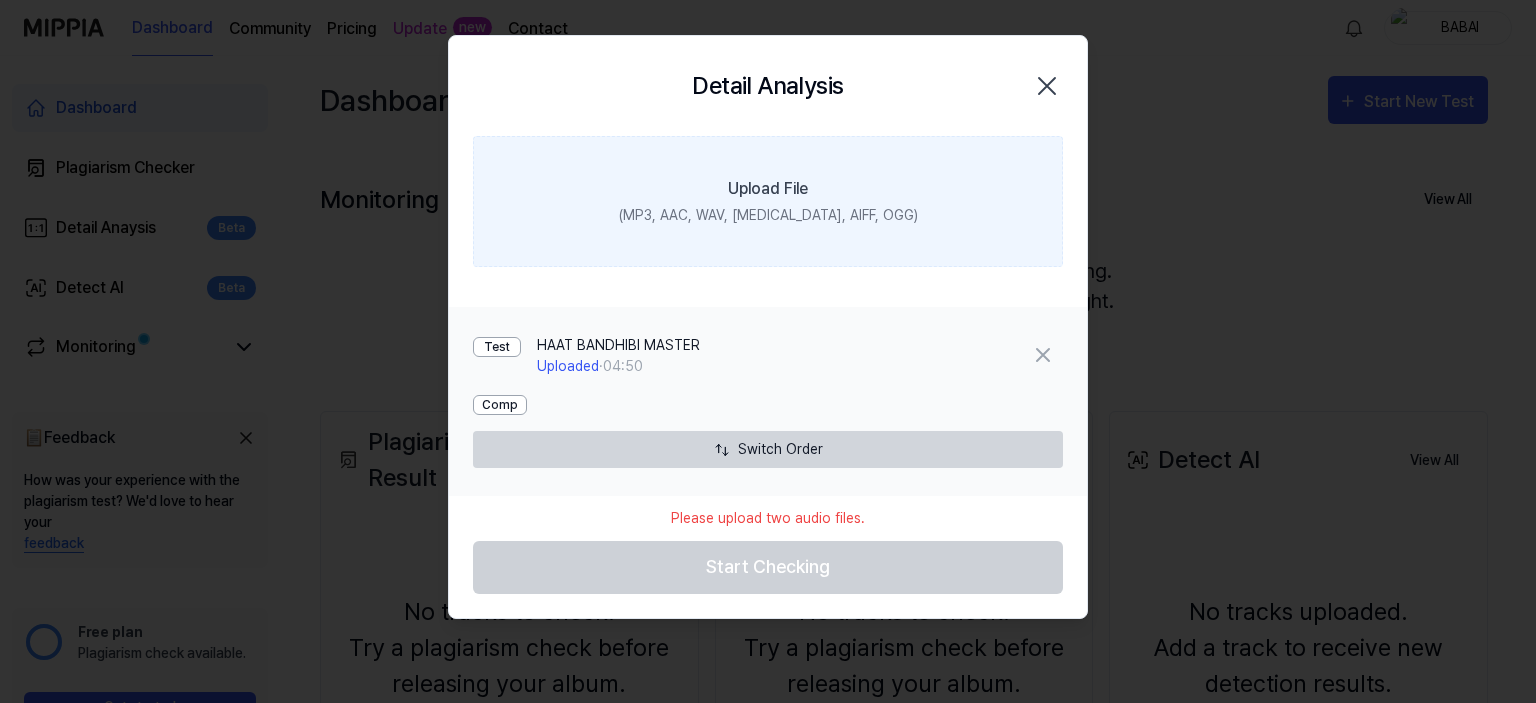 click on "(MP3, AAC, WAV, FLAC, AIFF, OGG)" at bounding box center (768, 215) 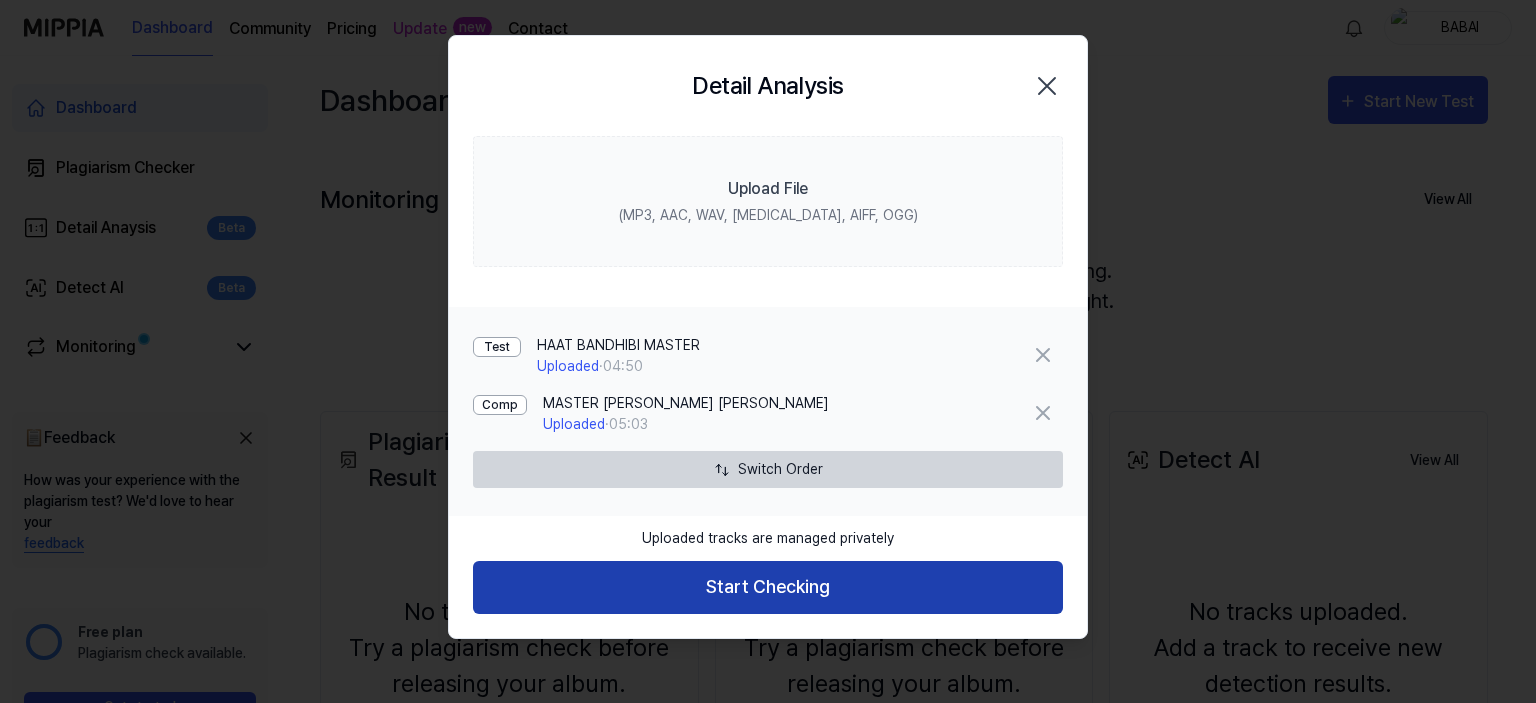 click on "Start Checking" at bounding box center (768, 587) 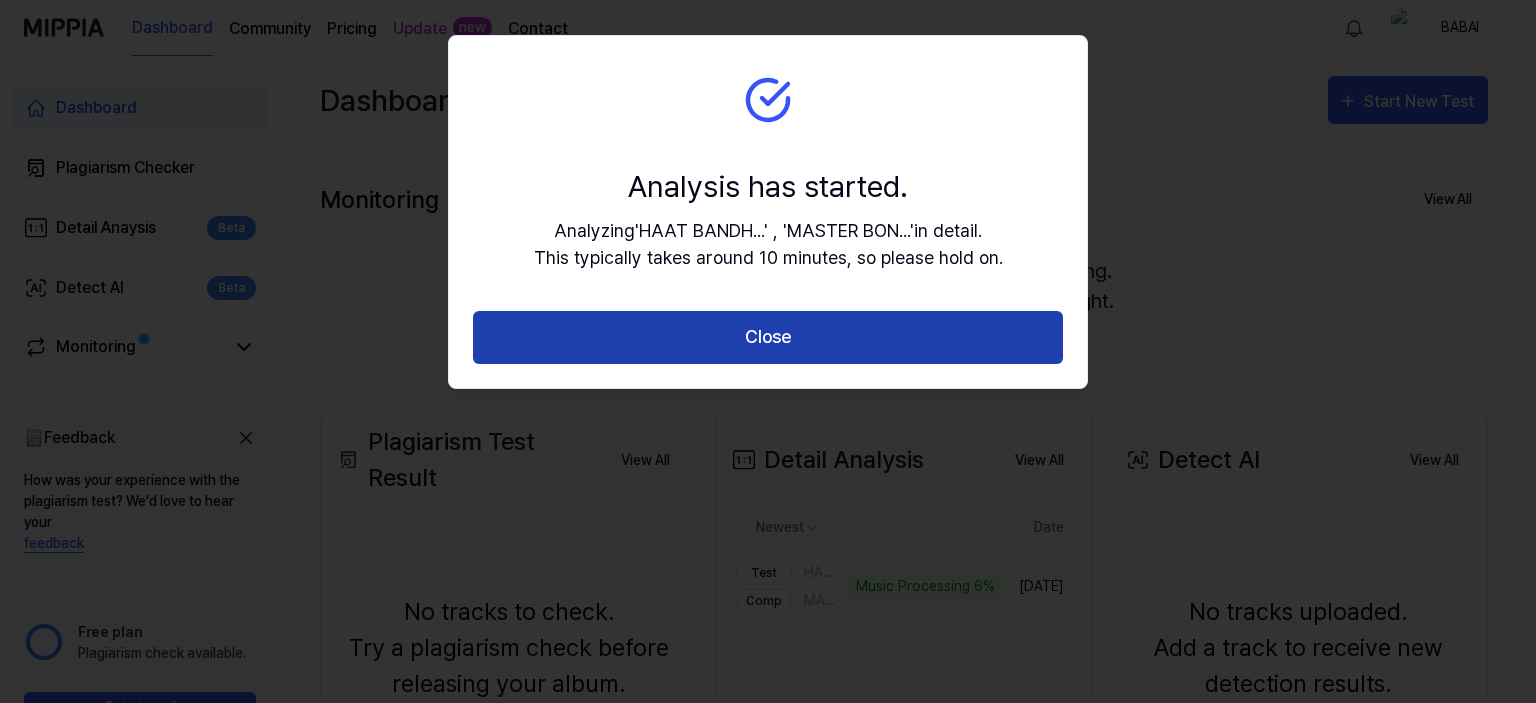 click on "Close" at bounding box center [768, 337] 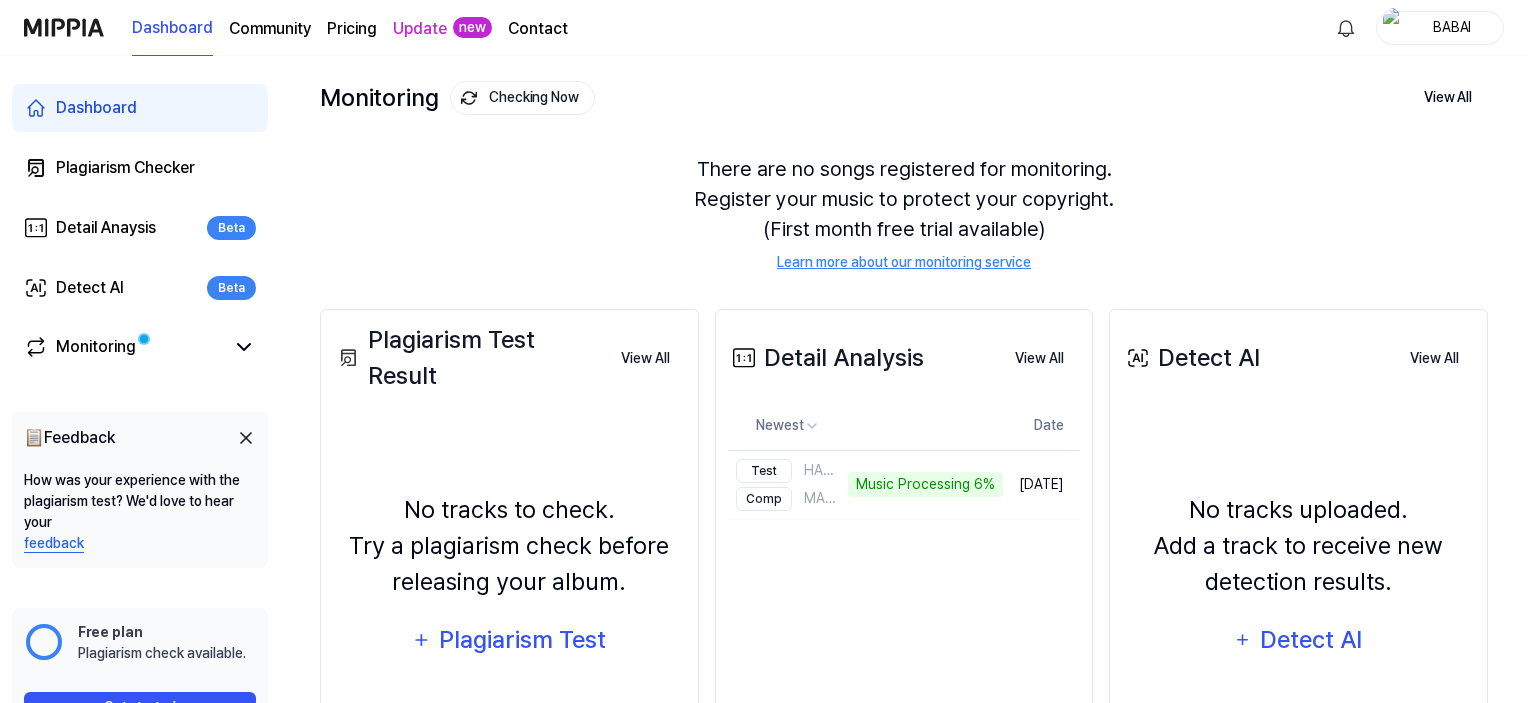 scroll, scrollTop: 256, scrollLeft: 0, axis: vertical 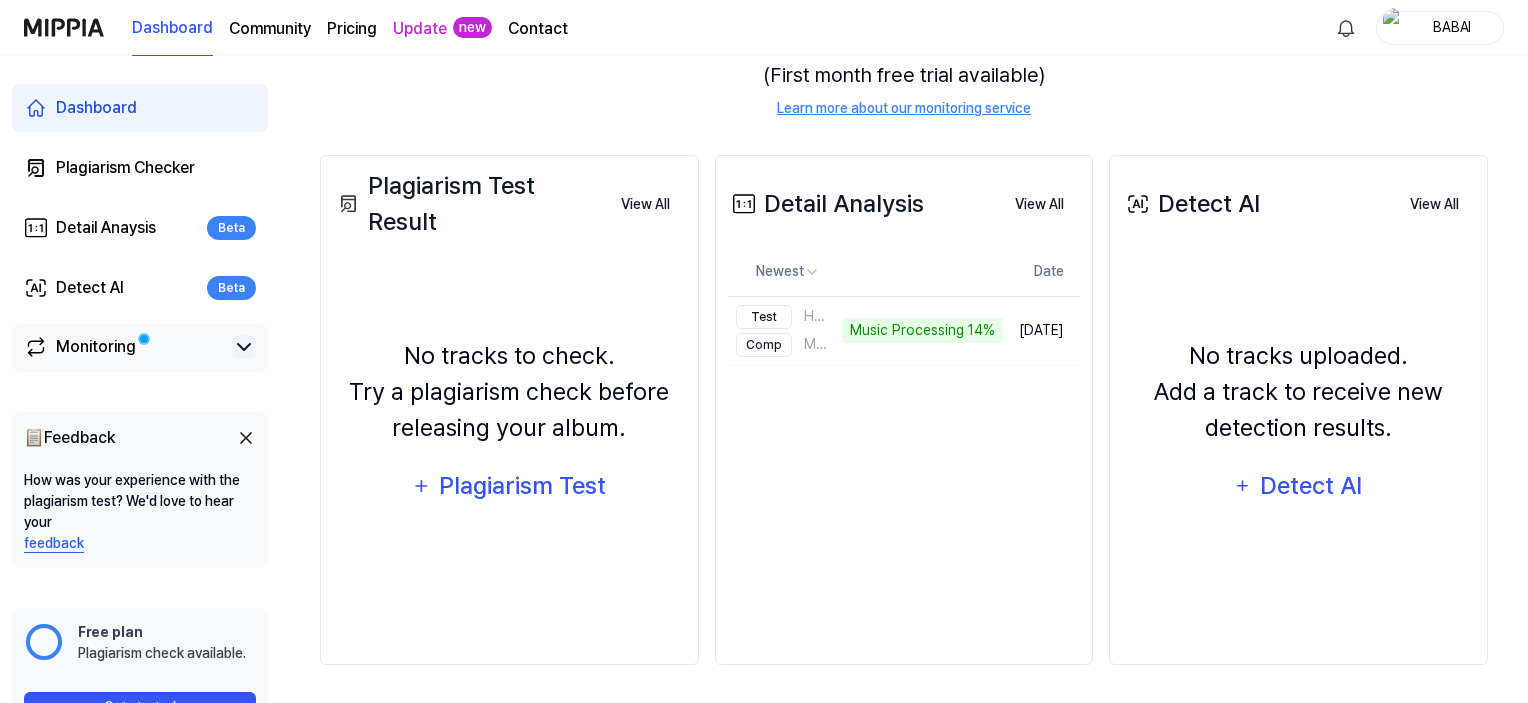 click 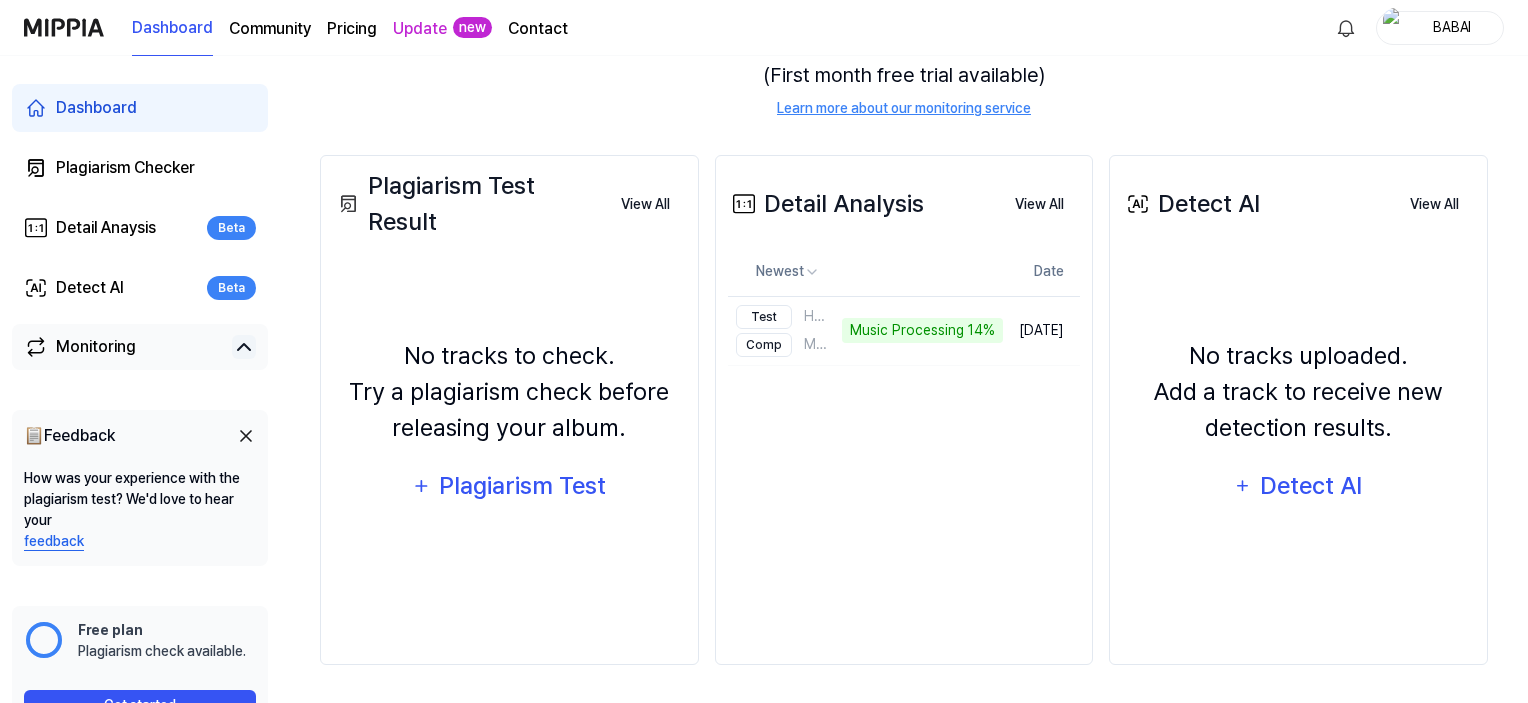 click 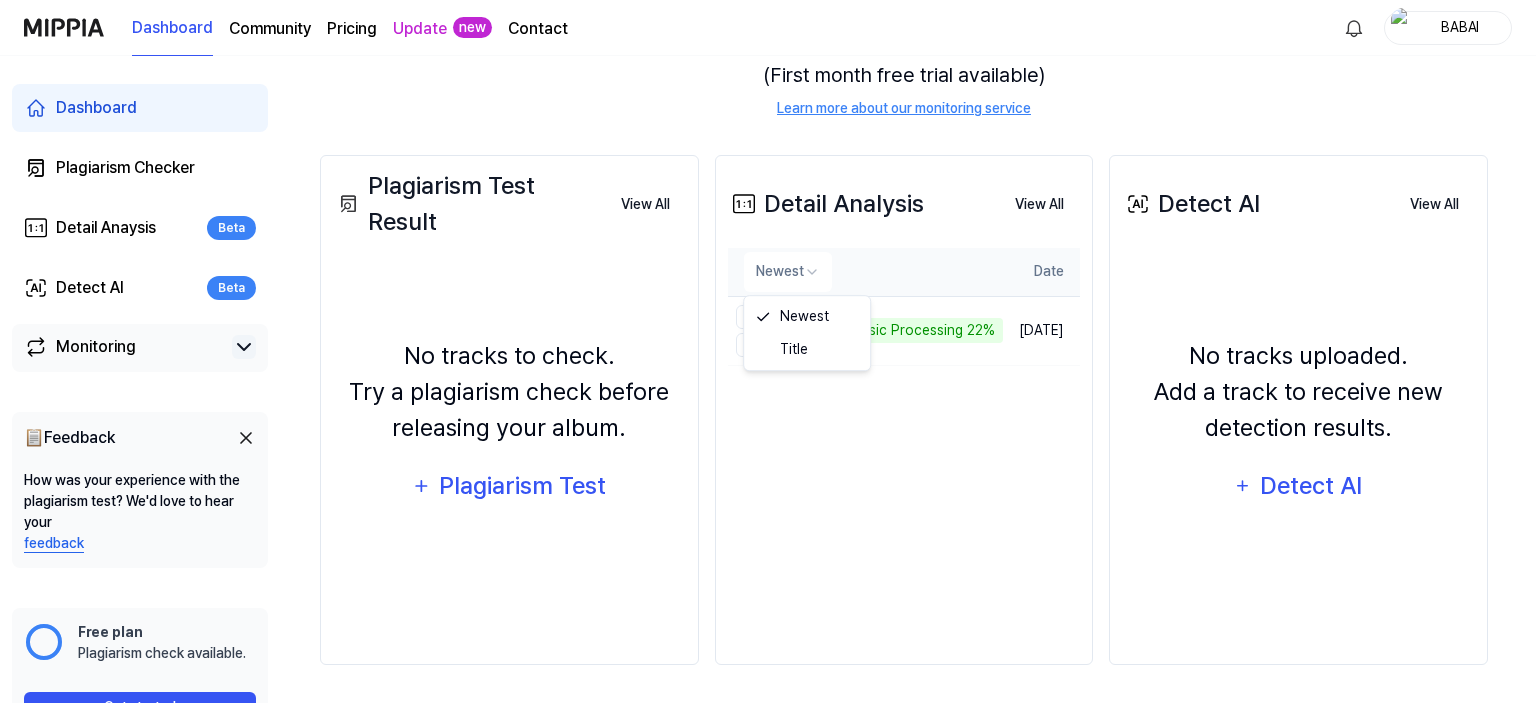 click on "Dashboard Community Pricing Update new Contact BABAI Dashboard Plagiarism Checker Detail Anaysis Beta Detect AI Beta Monitoring 📋  Feedback How was your experience with the plagiarism test? We'd love to hear your  feedback Free plan Plagiarism check available. Get started Dashboard Start New Test Monitoring Checking Now View All Monitoring There are no songs registered for monitoring.
Register your music to protect your copyright.
(First month free trial available) Learn more about our monitoring service Plagiarism Test Result View All Plagiarism Test Result No tracks to check.
Try a plagiarism check before releasing your album. Plagiarism Test View All Detail Analysis View All Detail Analysis Newest Date Test HAAT BANDHIBI MASTER Comp MASTER BONDE MAYA PANKAJ Music Processing 22% Delete Jul 7, 2025 View All Detect AI View All Detect AI No tracks uploaded.
Add a track to receive new detection results. Detect AI View All Newest Title" at bounding box center [768, 95] 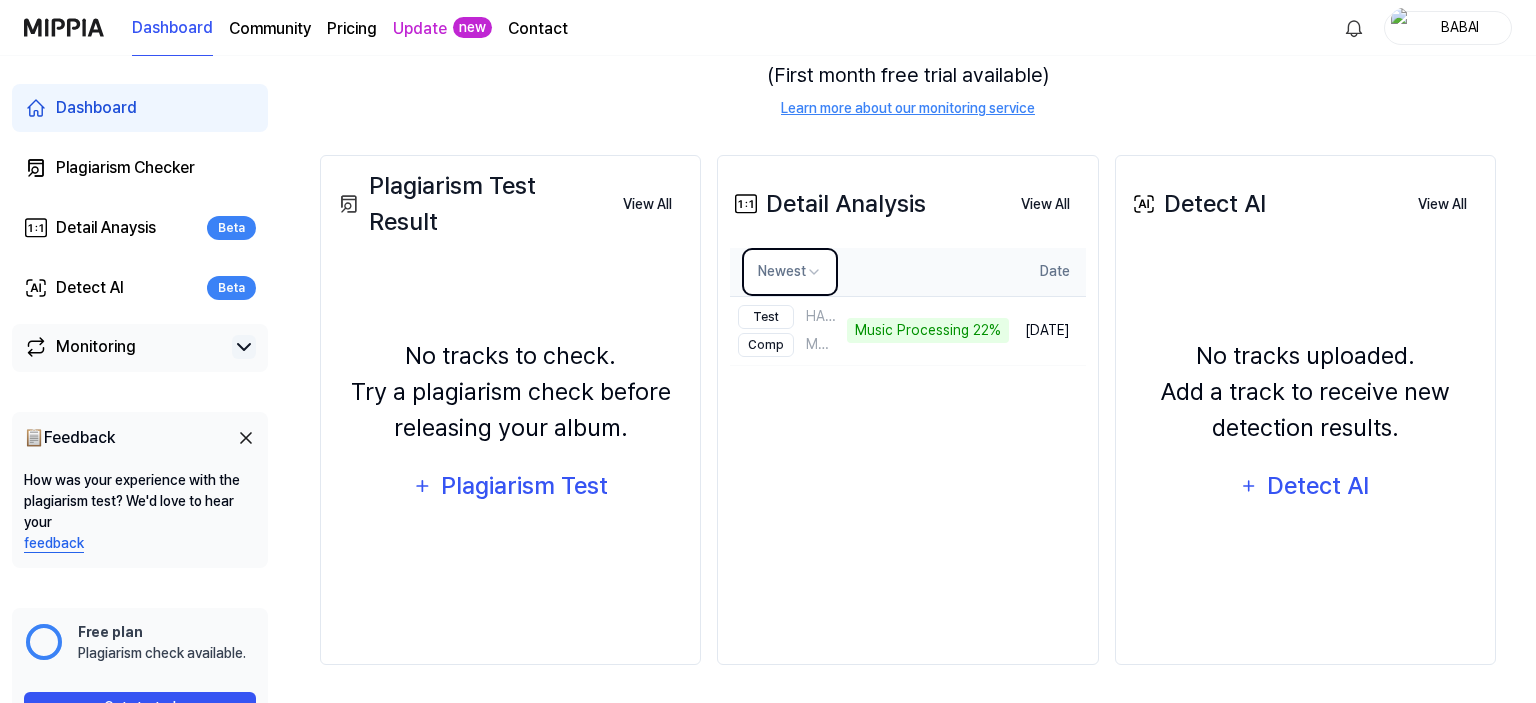click on "Dashboard Community Pricing Update new Contact BABAI Dashboard Plagiarism Checker Detail Anaysis Beta Detect AI Beta Monitoring 📋  Feedback How was your experience with the plagiarism test? We'd love to hear your  feedback Free plan Plagiarism check available. Get started Dashboard Start New Test Monitoring Checking Now View All Monitoring There are no songs registered for monitoring.
Register your music to protect your copyright.
(First month free trial available) Learn more about our monitoring service Plagiarism Test Result View All Plagiarism Test Result No tracks to check.
Try a plagiarism check before releasing your album. Plagiarism Test View All Detail Analysis View All Detail Analysis Newest Date Test HAAT BANDHIBI MASTER Comp MASTER BONDE MAYA PANKAJ Music Processing 22% Delete Jul 7, 2025 View All Detect AI View All Detect AI No tracks uploaded.
Add a track to receive new detection results. Detect AI View All" at bounding box center (768, 95) 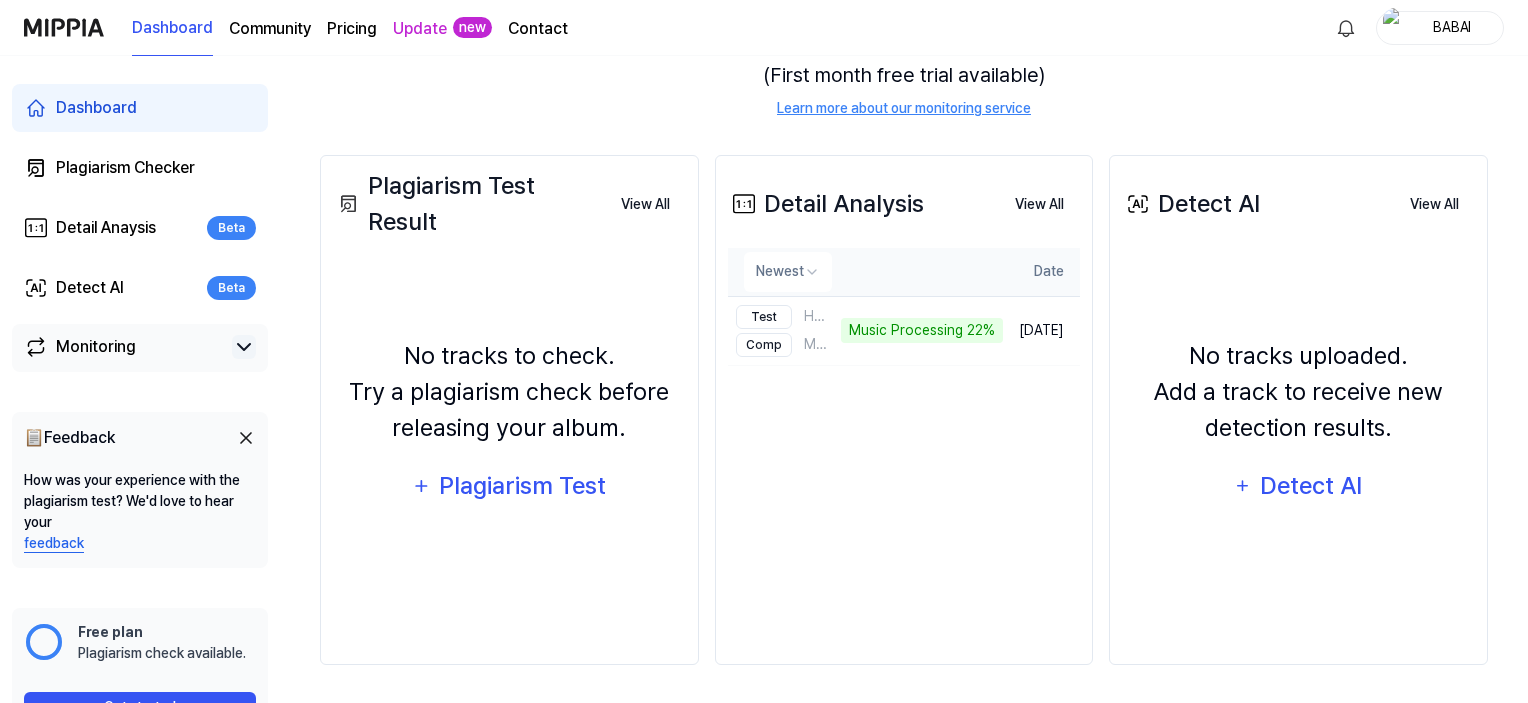 click on "Dashboard Community Pricing Update new Contact BABAI Dashboard Plagiarism Checker Detail Anaysis Beta Detect AI Beta Monitoring 📋  Feedback How was your experience with the plagiarism test? We'd love to hear your  feedback Free plan Plagiarism check available. Get started Dashboard Start New Test Monitoring Checking Now View All Monitoring There are no songs registered for monitoring.
Register your music to protect your copyright.
(First month free trial available) Learn more about our monitoring service Plagiarism Test Result View All Plagiarism Test Result No tracks to check.
Try a plagiarism check before releasing your album. Plagiarism Test View All Detail Analysis View All Detail Analysis Newest Date Test HAAT BANDHIBI MASTER Comp MASTER BONDE MAYA PANKAJ Music Processing 22% Delete Jul 7, 2025 View All Detect AI View All Detect AI No tracks uploaded.
Add a track to receive new detection results. Detect AI View All" at bounding box center [764, 95] 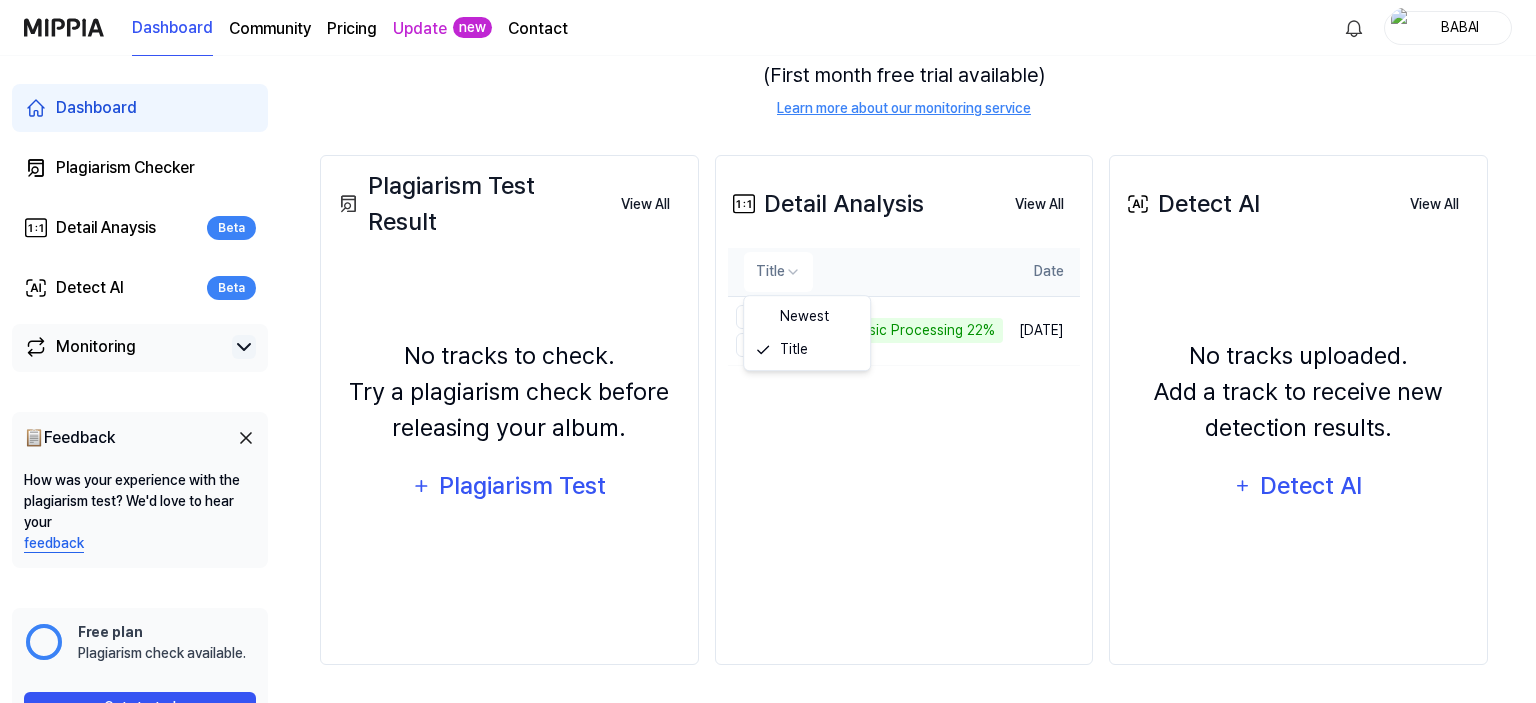 click on "Dashboard Community Pricing Update new Contact BABAI Dashboard Plagiarism Checker Detail Anaysis Beta Detect AI Beta Monitoring 📋  Feedback How was your experience with the plagiarism test? We'd love to hear your  feedback Free plan Plagiarism check available. Get started Dashboard Start New Test Monitoring Checking Now View All Monitoring There are no songs registered for monitoring.
Register your music to protect your copyright.
(First month free trial available) Learn more about our monitoring service Plagiarism Test Result View All Plagiarism Test Result No tracks to check.
Try a plagiarism check before releasing your album. Plagiarism Test View All Detail Analysis View All Detail Analysis Title Date Test HAAT BANDHIBI MASTER Comp MASTER BONDE MAYA PANKAJ Music Processing 22% Delete Jul 7, 2025 View All Detect AI View All Detect AI No tracks uploaded.
Add a track to receive new detection results. Detect AI View All Newest Title" at bounding box center (768, 95) 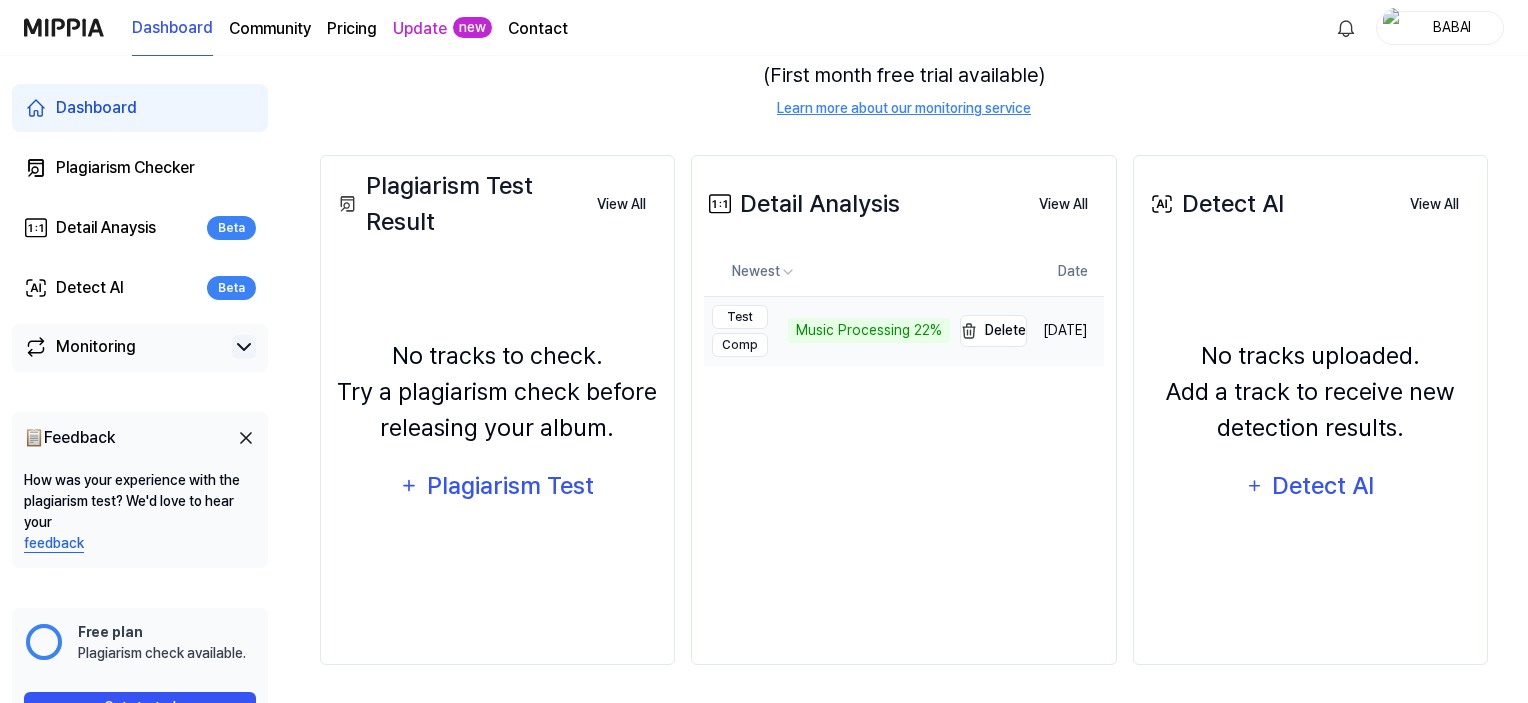 click on "Comp" at bounding box center [740, 345] 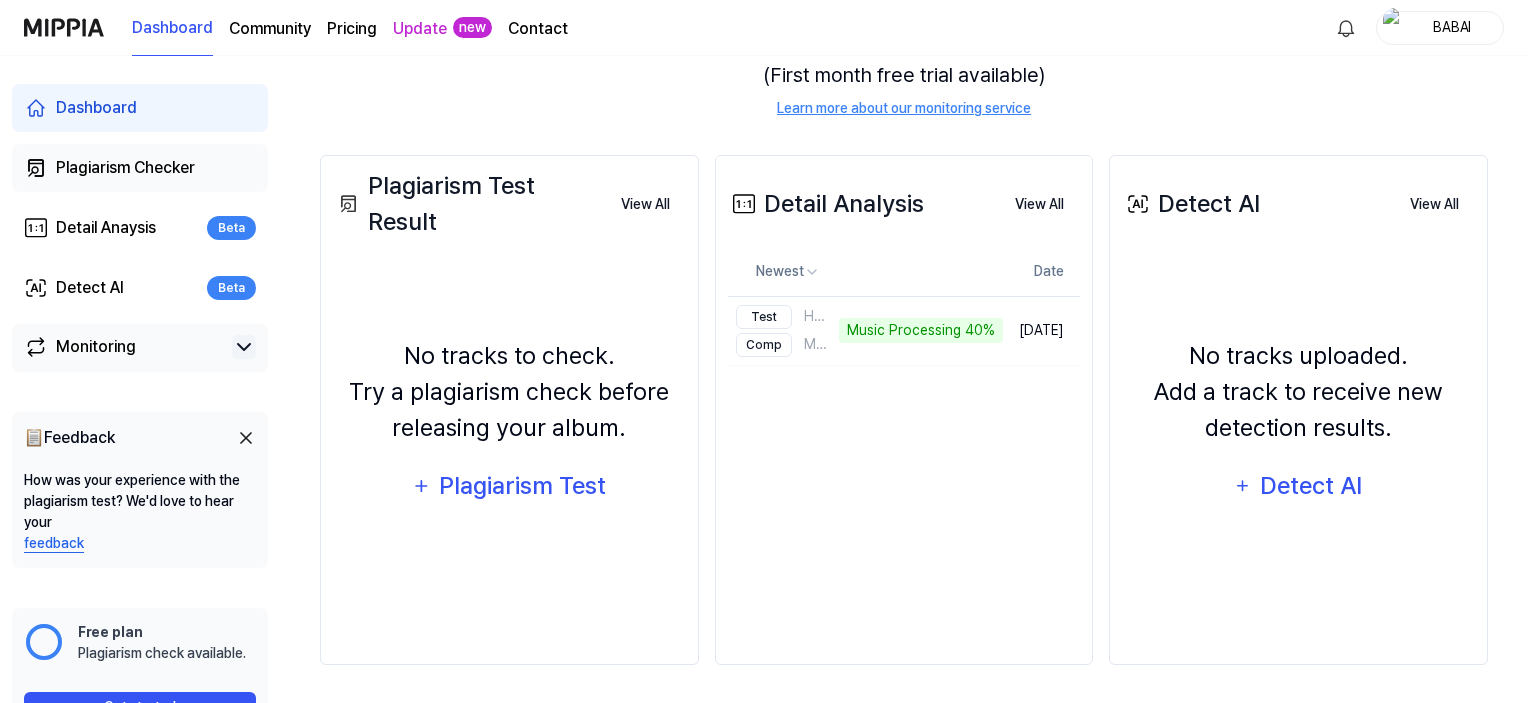 click on "Plagiarism Checker" at bounding box center (125, 168) 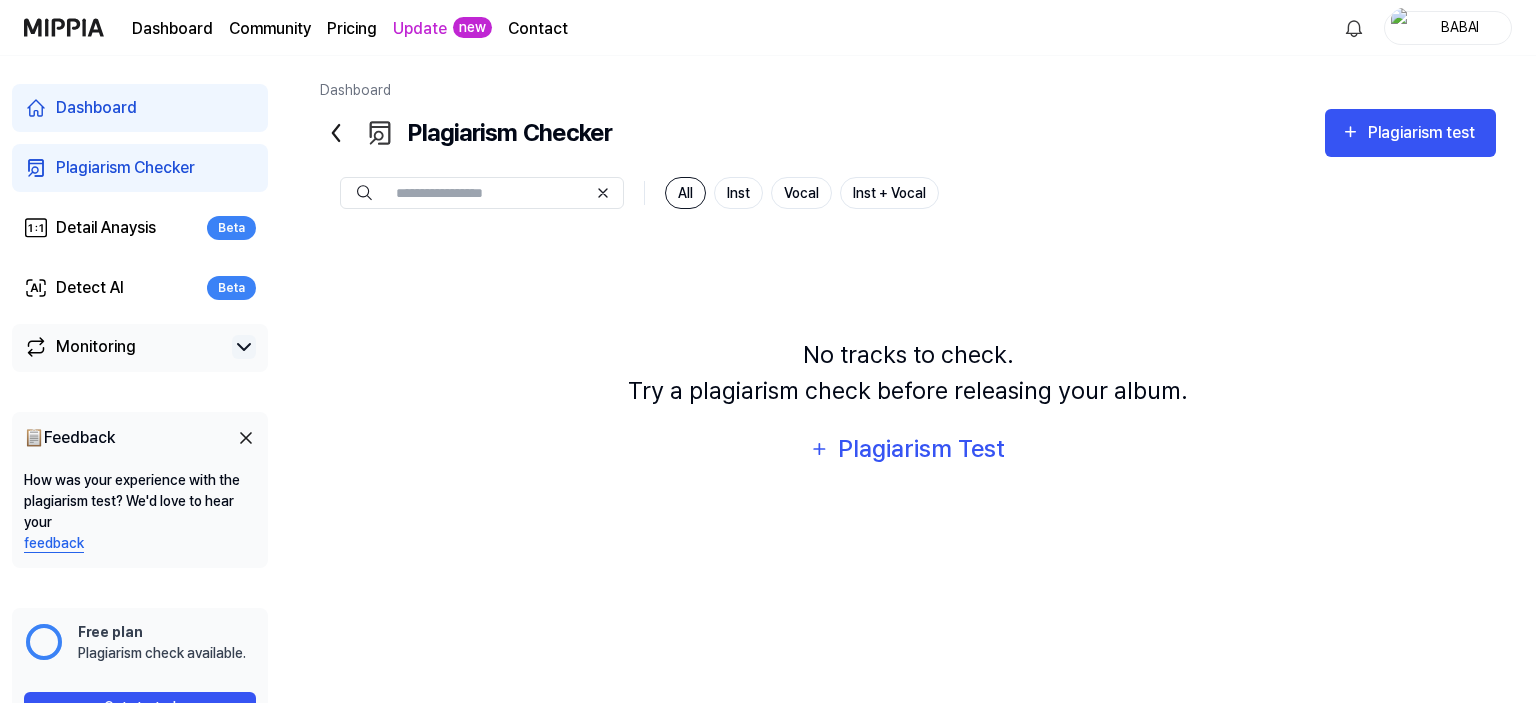 click on "Monitoring" at bounding box center [96, 347] 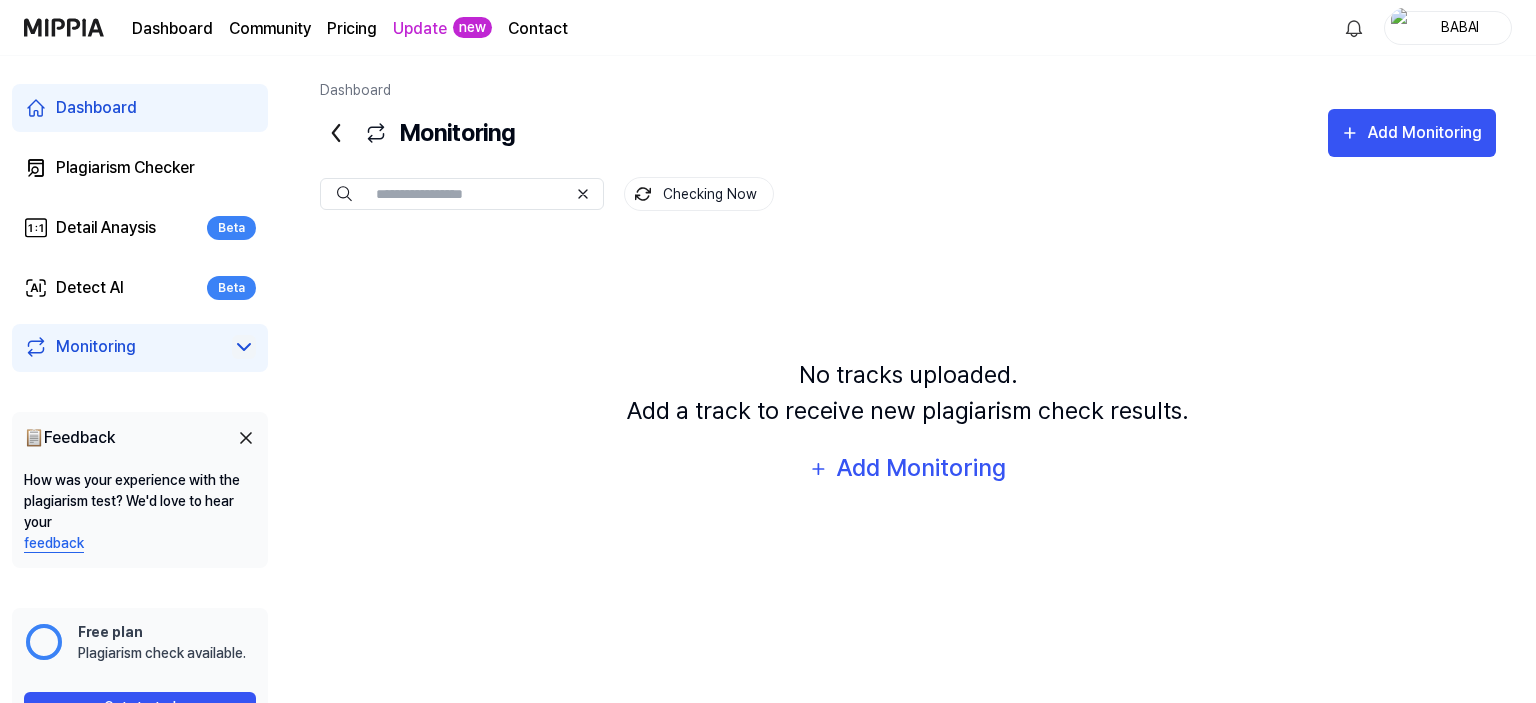 click on "Dashboard" at bounding box center (96, 108) 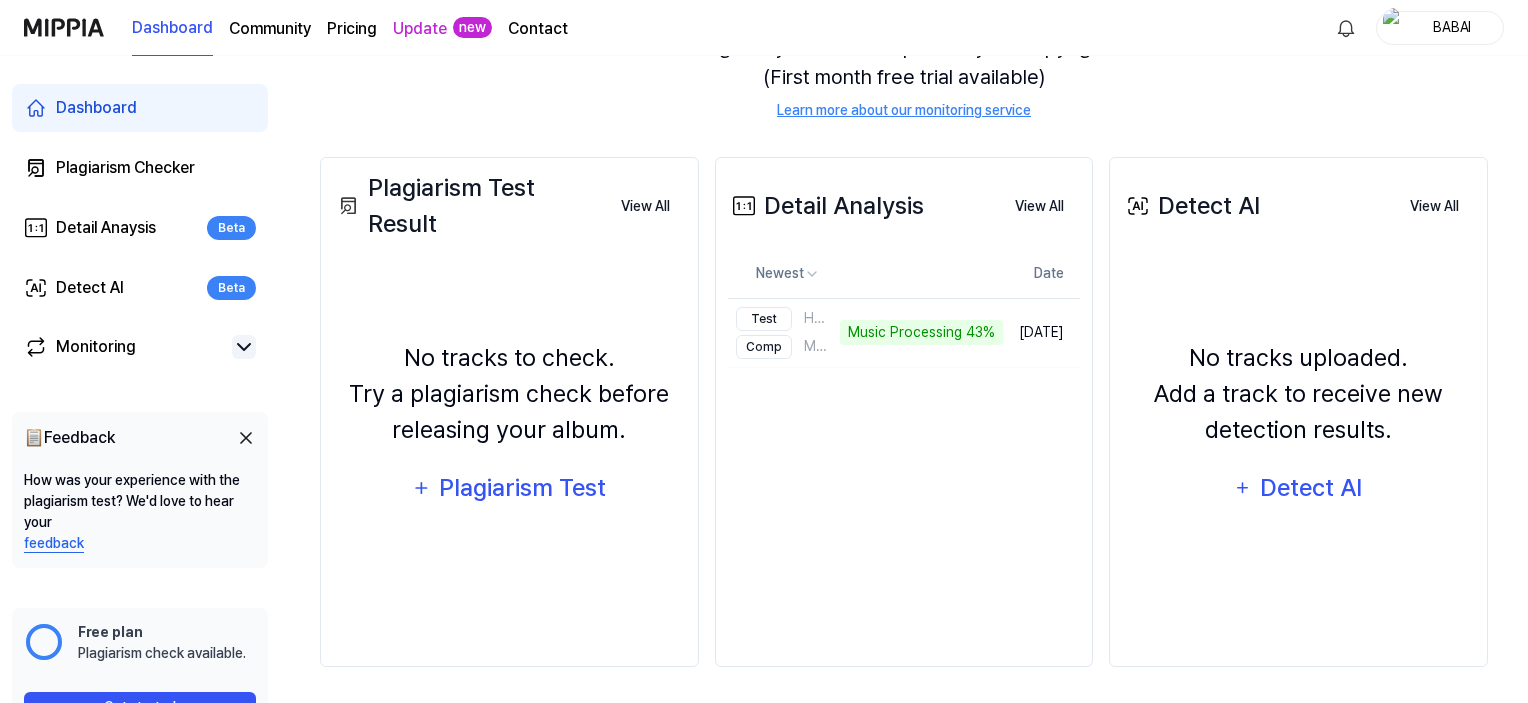scroll, scrollTop: 256, scrollLeft: 0, axis: vertical 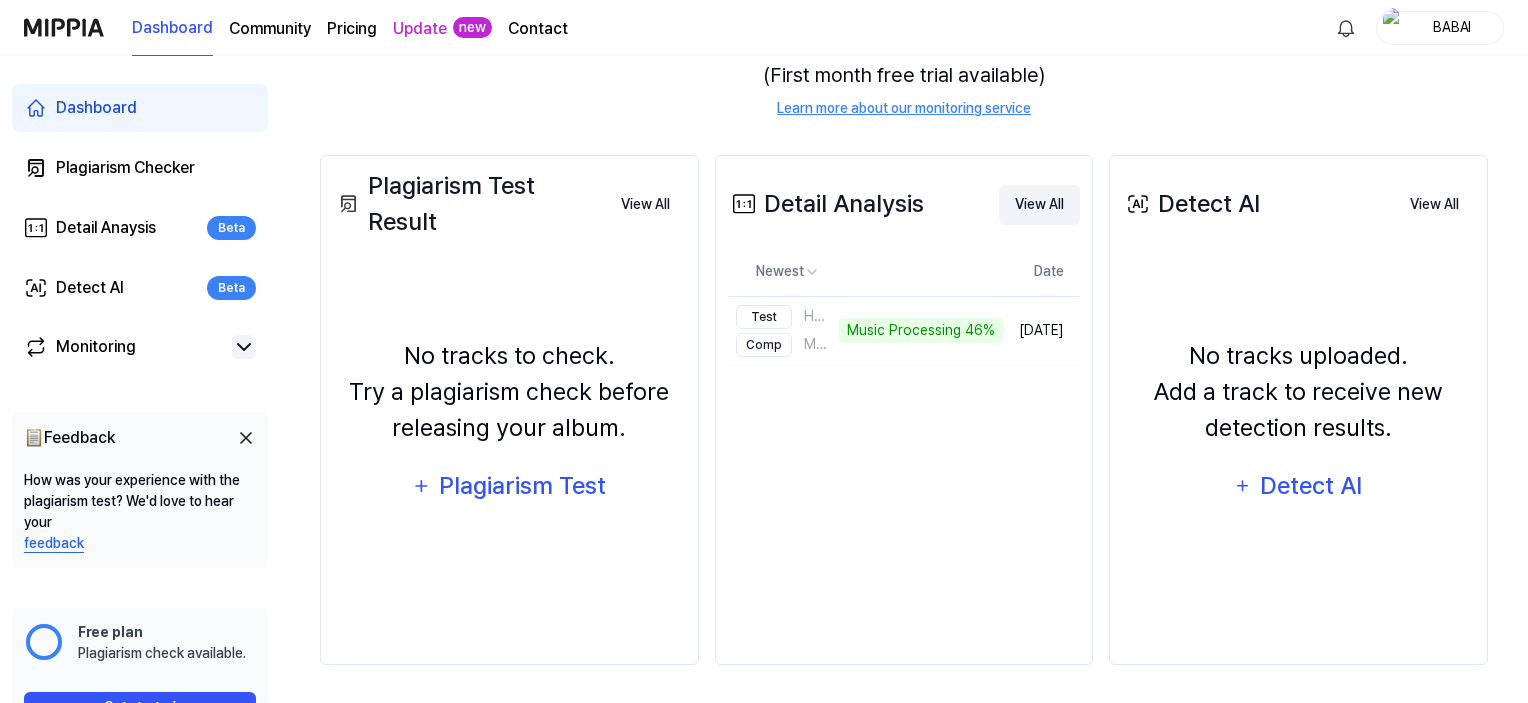 click on "View All" at bounding box center [1039, 205] 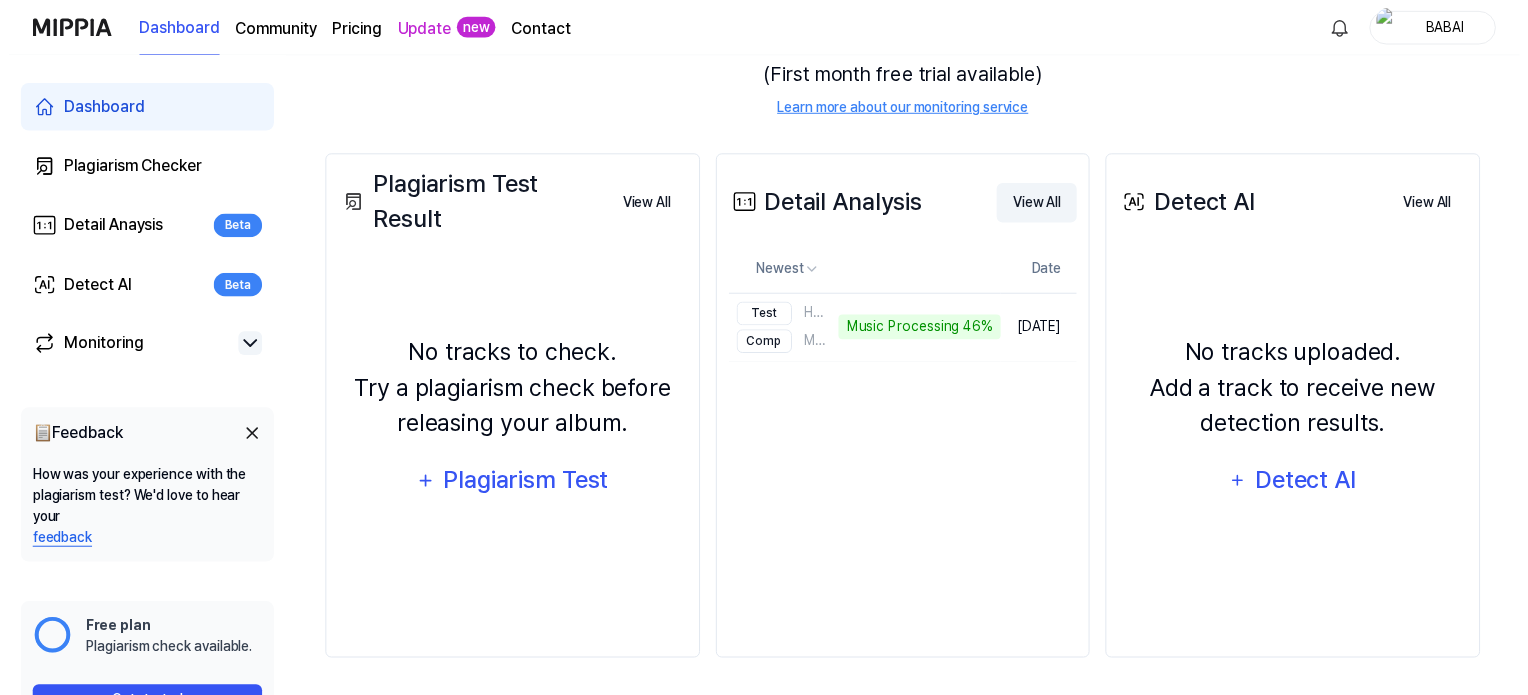 scroll, scrollTop: 0, scrollLeft: 0, axis: both 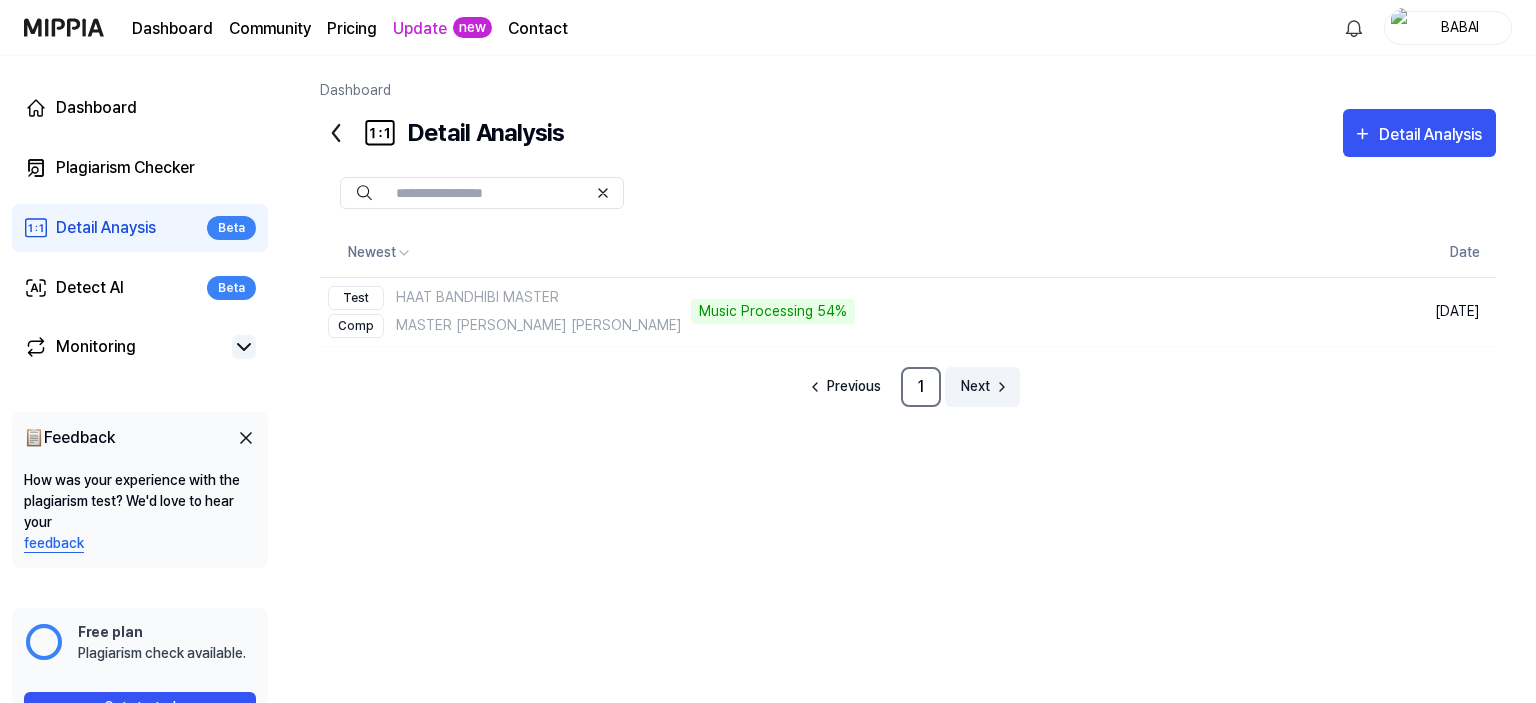 click 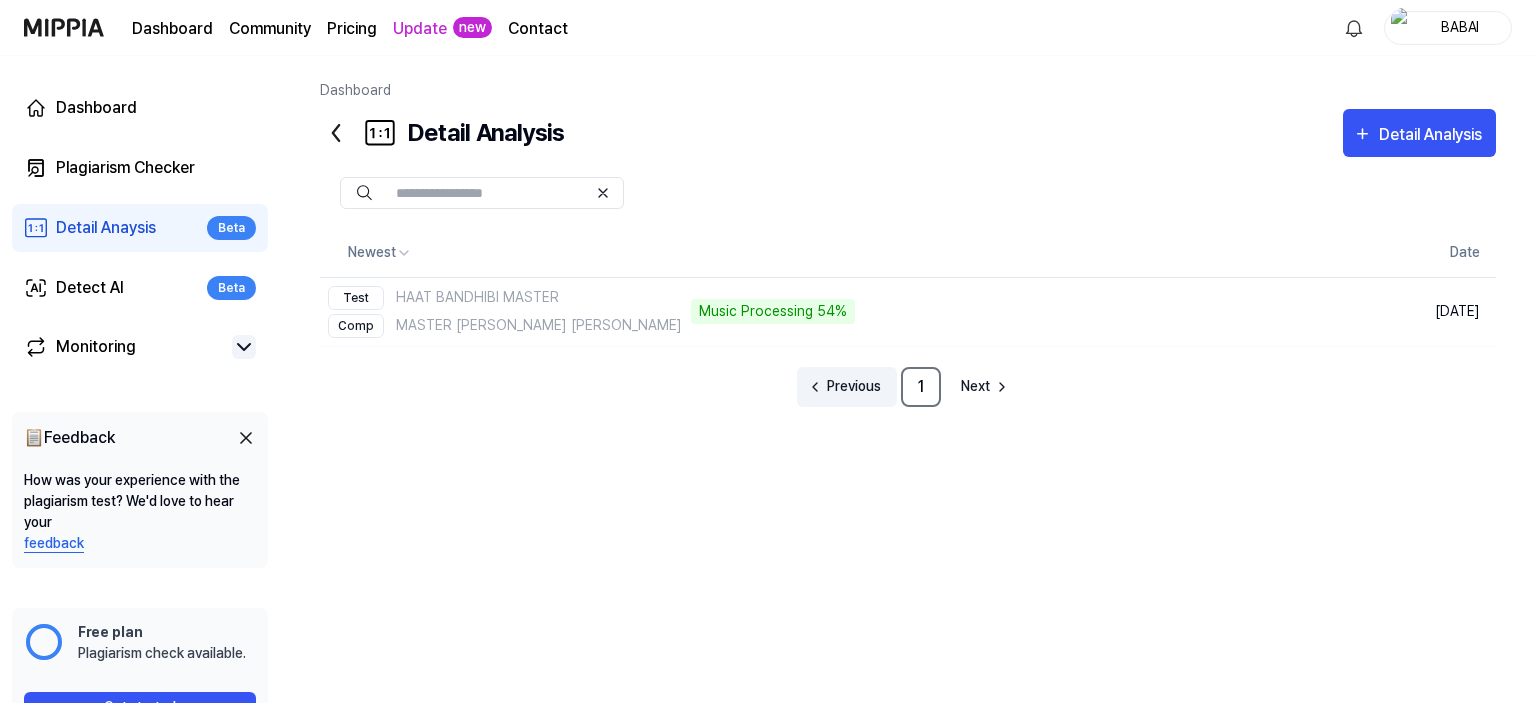 click on "Previous" at bounding box center (854, 386) 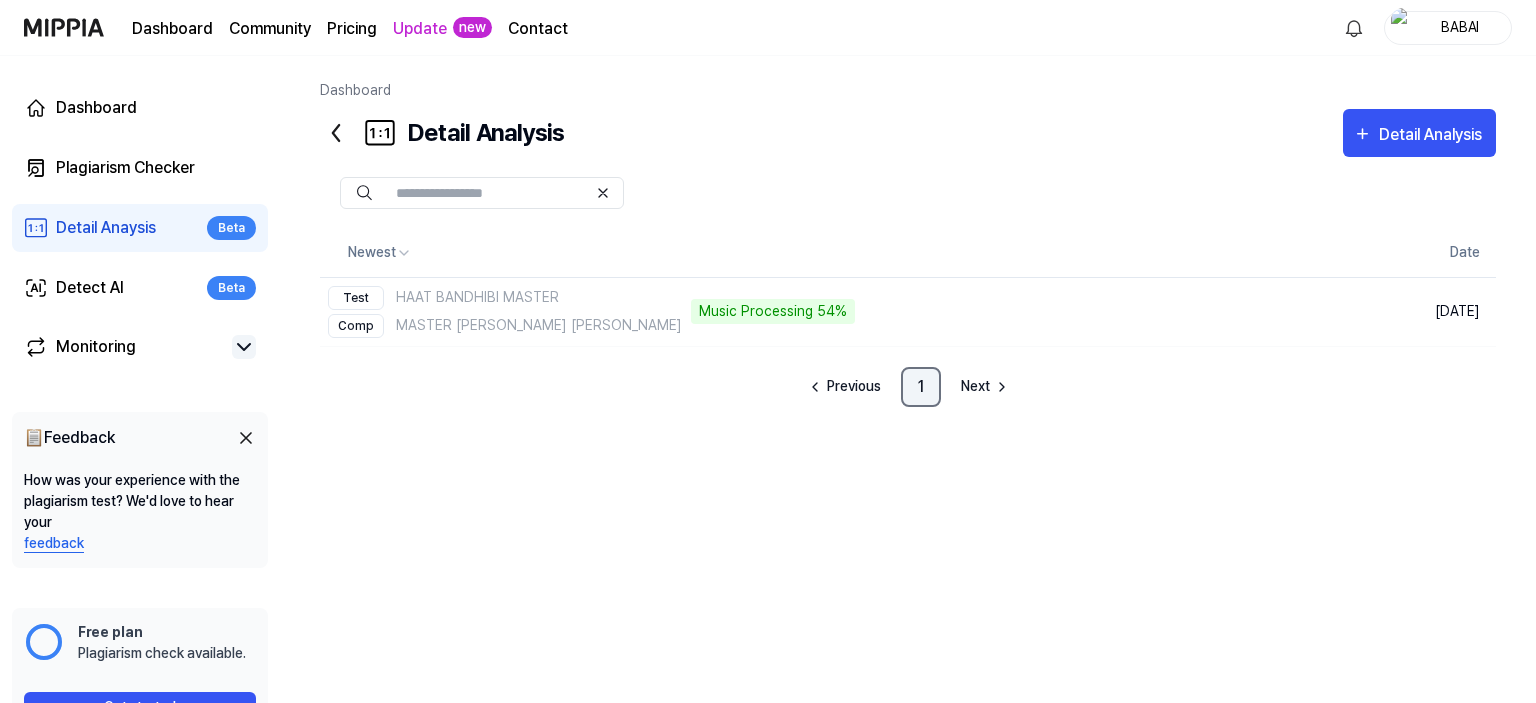 click on "1" at bounding box center (921, 387) 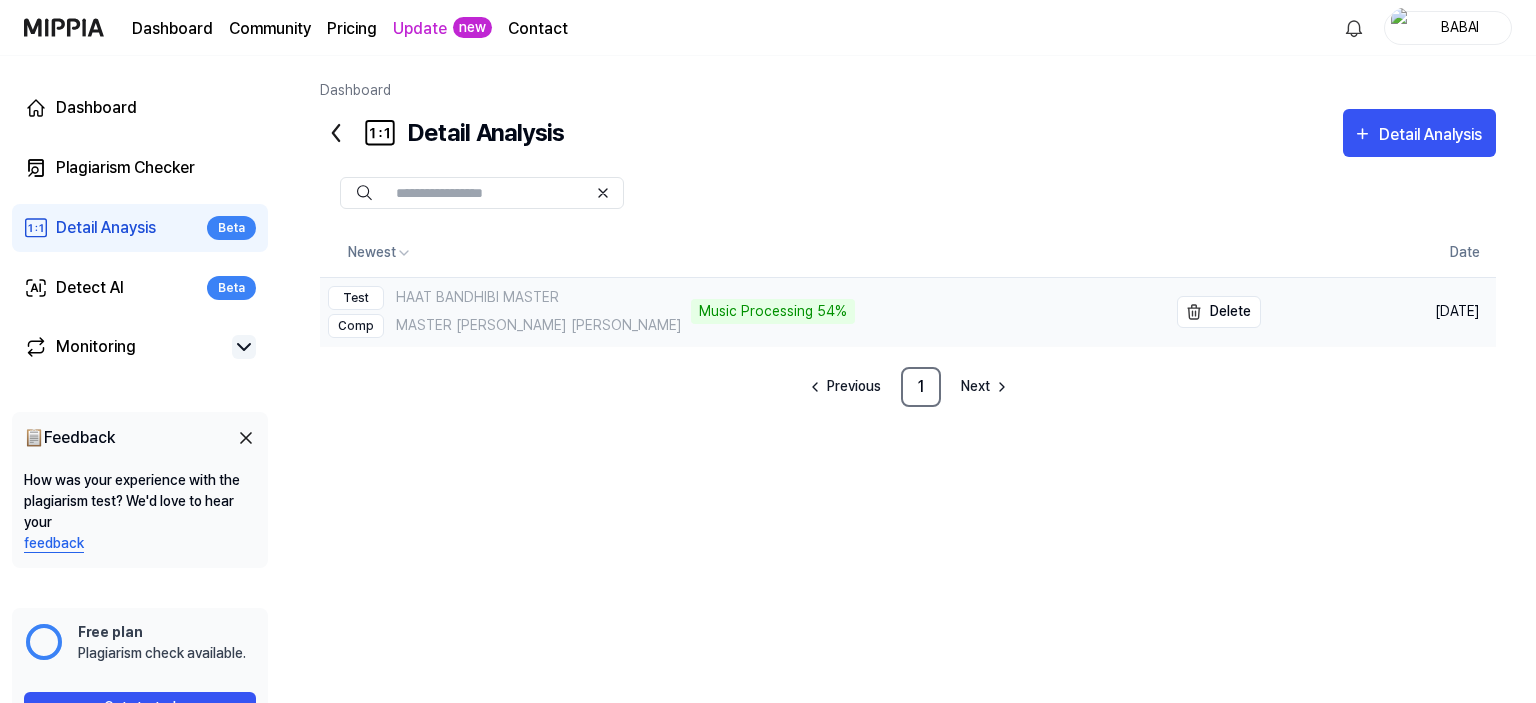 click on "Test HAAT BANDHIBI MASTER" at bounding box center (505, 298) 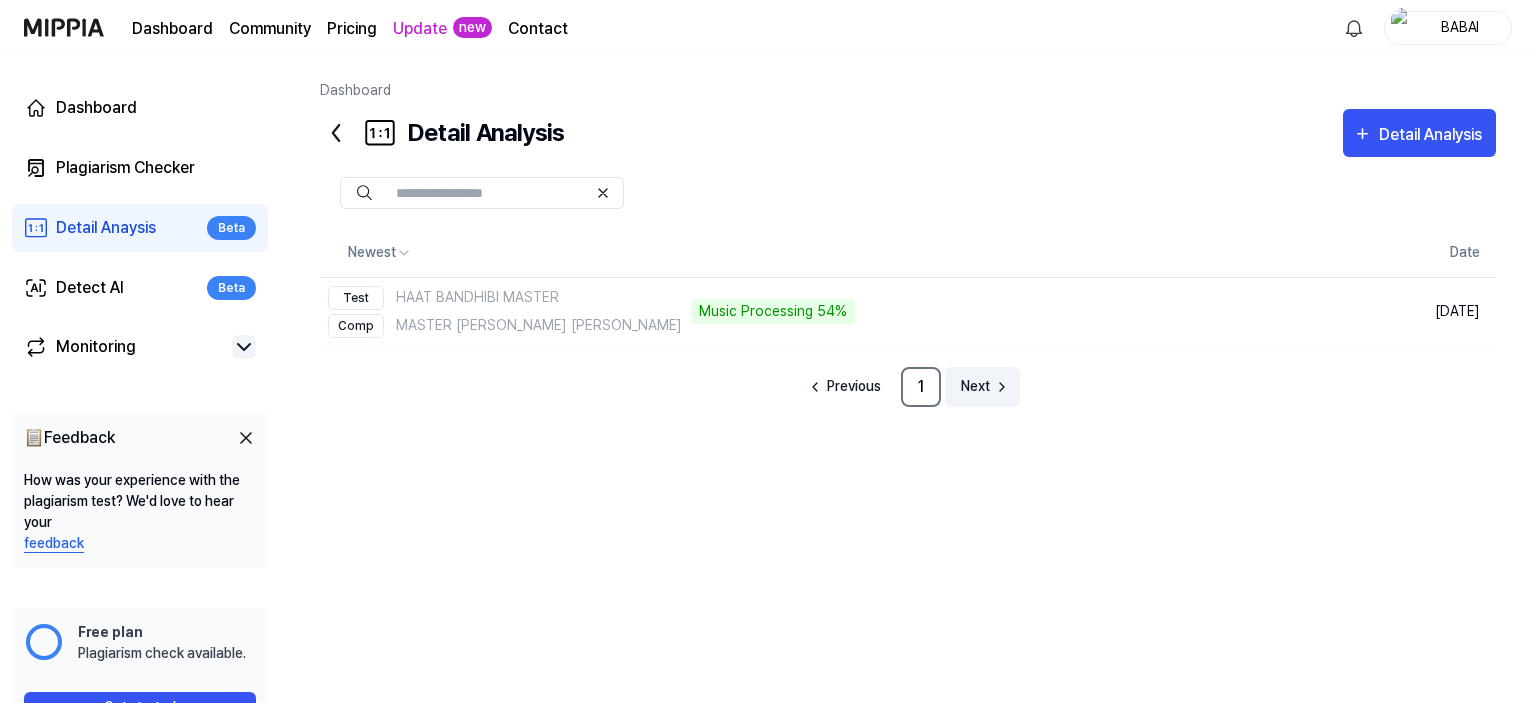 click on "Next" at bounding box center (975, 386) 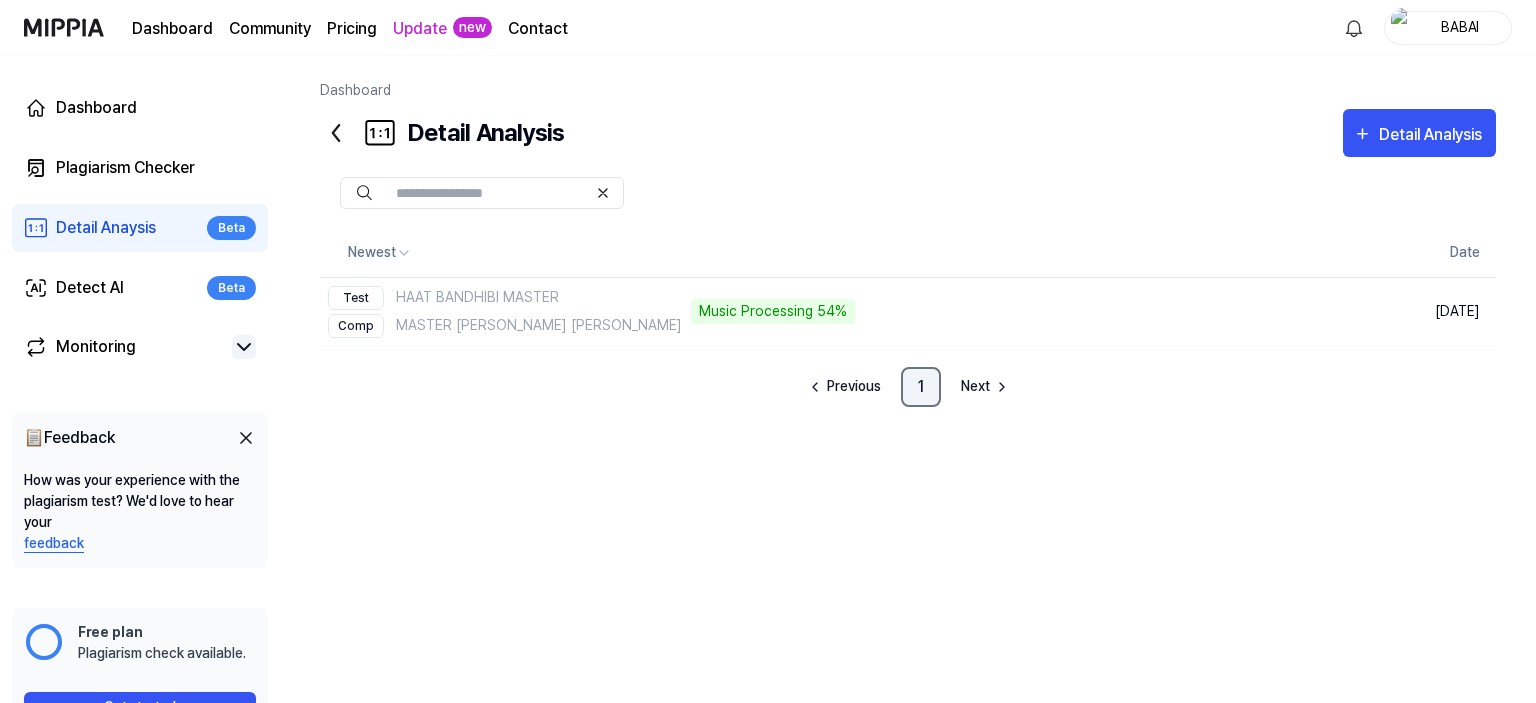 click on "1" at bounding box center [921, 387] 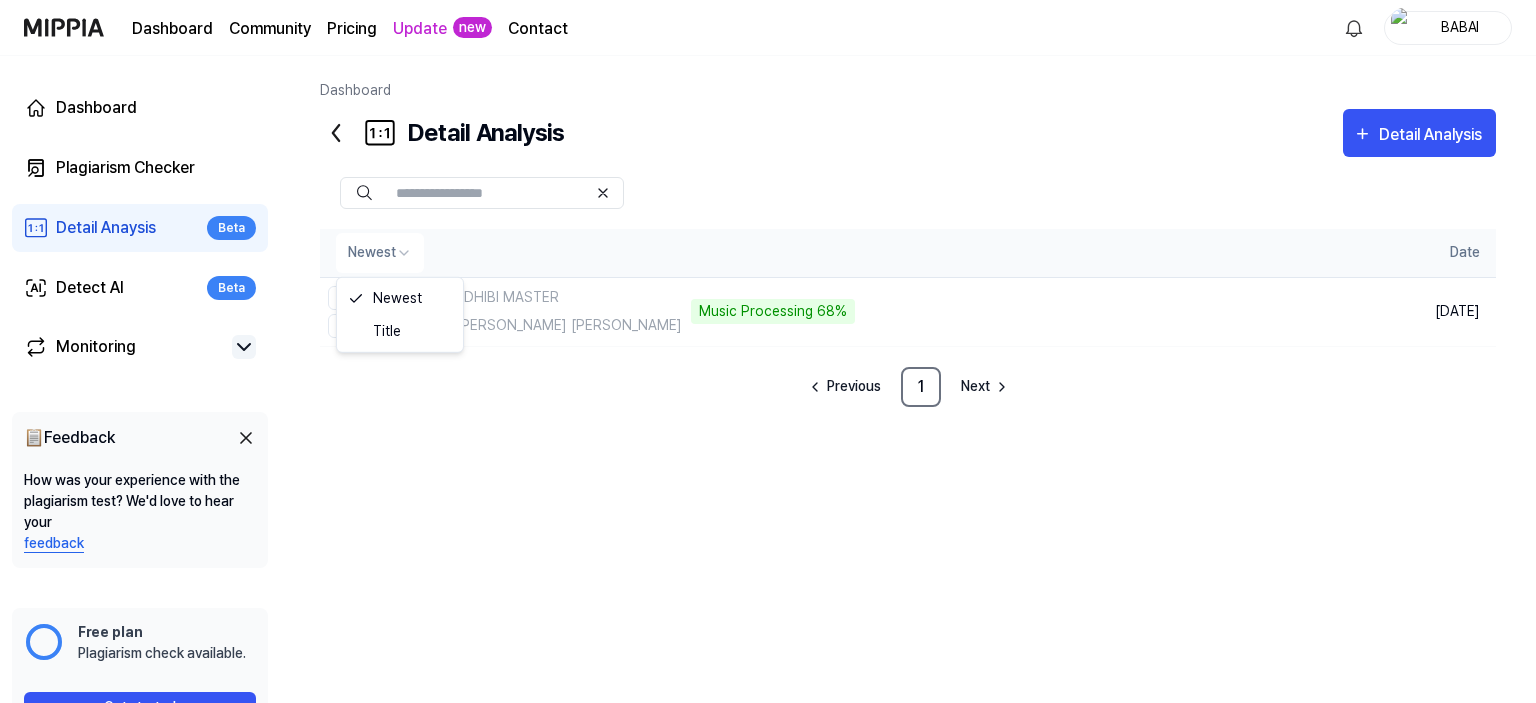 click on "Dashboard Community Pricing Update new Contact BABAI Dashboard Plagiarism Checker Detail Anaysis Beta Detect AI Beta Monitoring 📋  Feedback How was your experience with the plagiarism test? We'd love to hear your  feedback Free plan Plagiarism check available. Get started Dashboard Detail Analysis Detail Analysis Plagiarism Checker Detail Analysis Detect AI Newest Date Test HAAT BANDHIBI MASTER Comp MASTER BONDE MAYA PANKAJ Music Processing 68% Delete Jul 7, 2025 Previous 1 Next Newest Title" at bounding box center (768, 351) 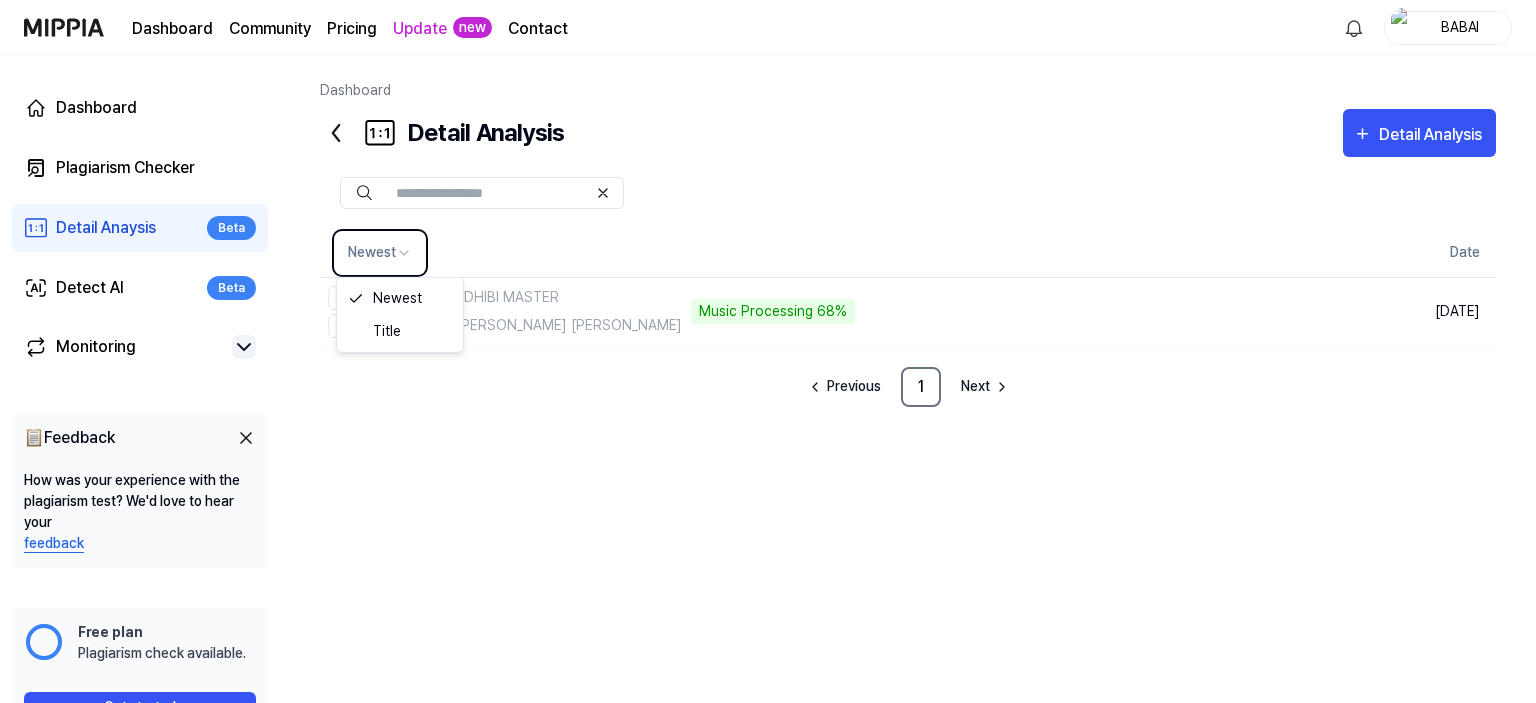 click on "Dashboard Community Pricing Update new Contact BABAI Dashboard Plagiarism Checker Detail Anaysis Beta Detect AI Beta Monitoring 📋  Feedback How was your experience with the plagiarism test? We'd love to hear your  feedback Free plan Plagiarism check available. Get started Dashboard Detail Analysis Detail Analysis Plagiarism Checker Detail Analysis Detect AI Newest Date Test HAAT BANDHIBI MASTER Comp MASTER BONDE MAYA PANKAJ Music Processing 68% Delete Jul 7, 2025 Previous 1 Next Newest Title" at bounding box center (768, 351) 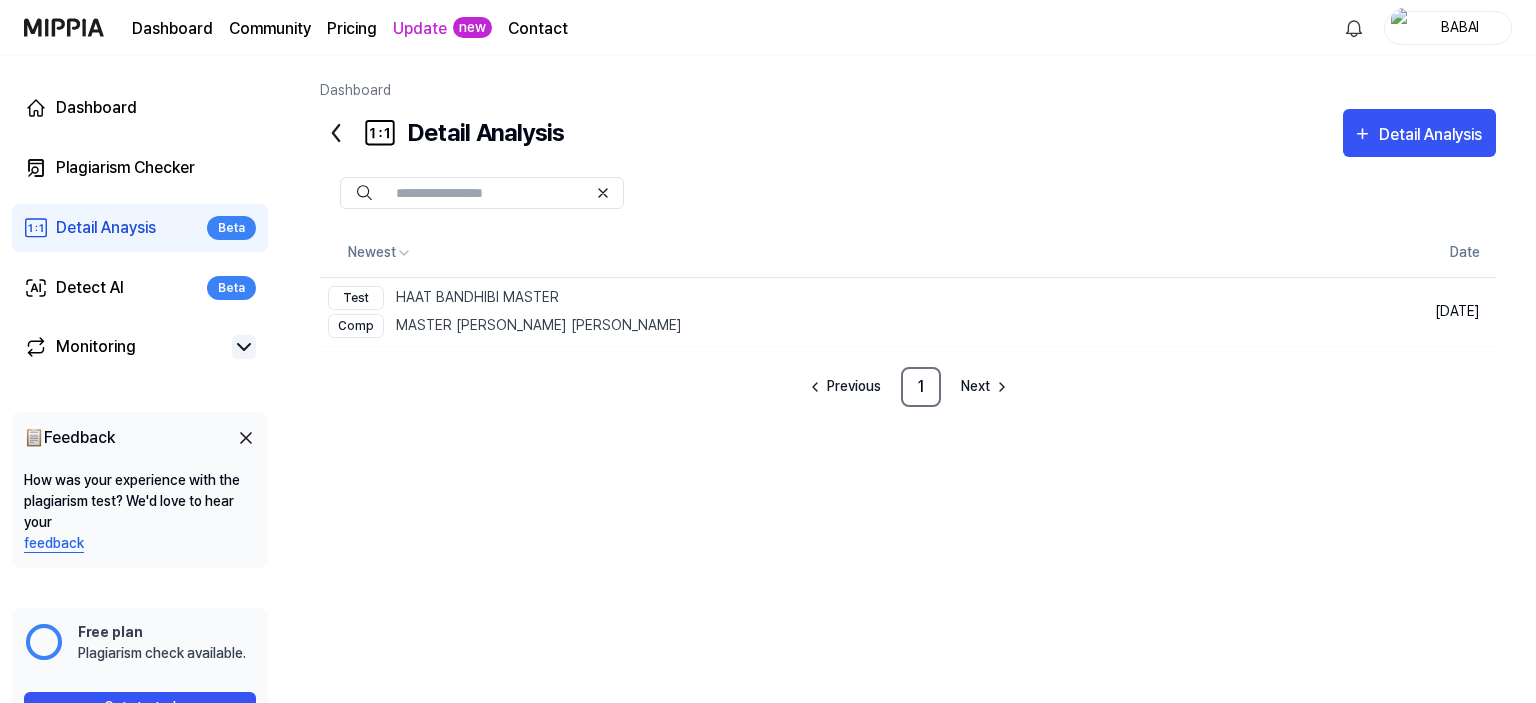 click on "Detail Anaysis" at bounding box center (106, 228) 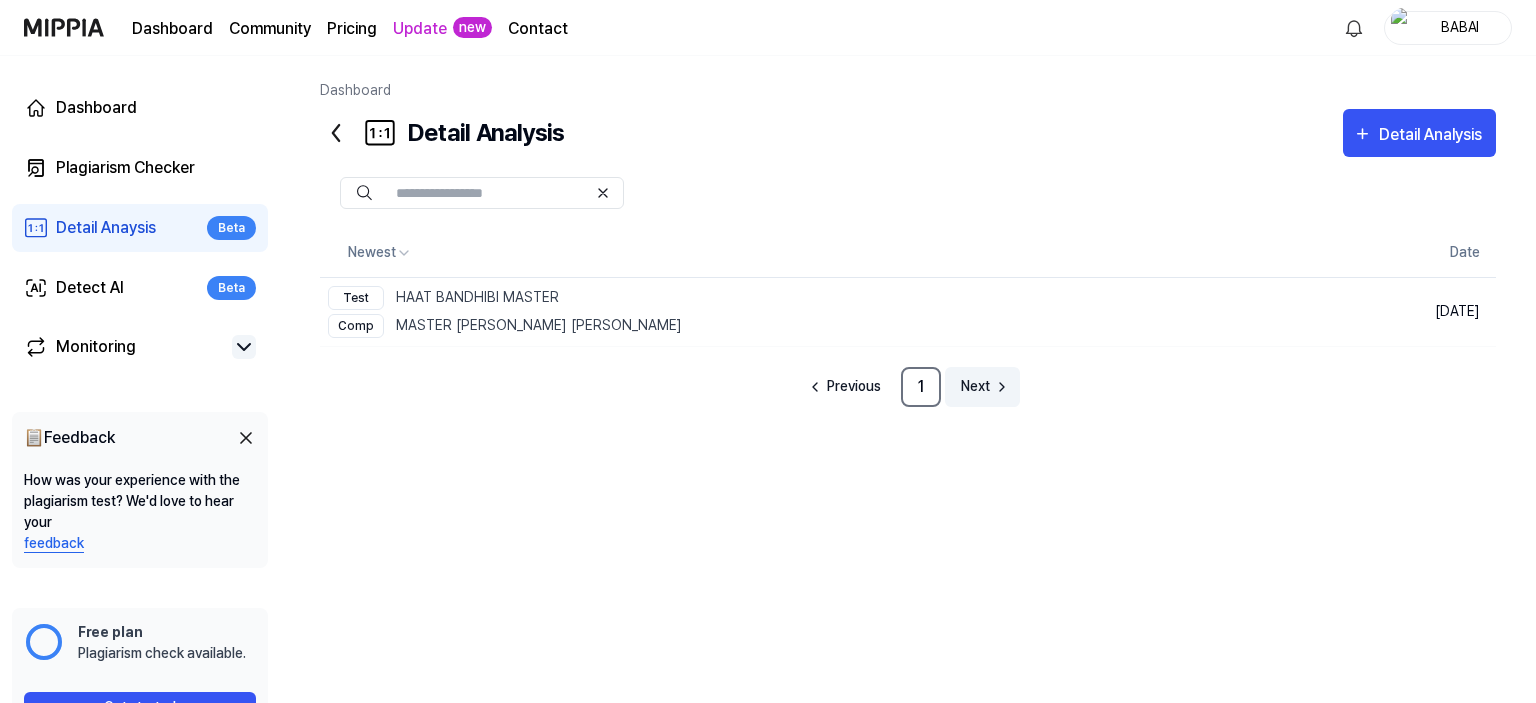 click on "Next" at bounding box center [982, 387] 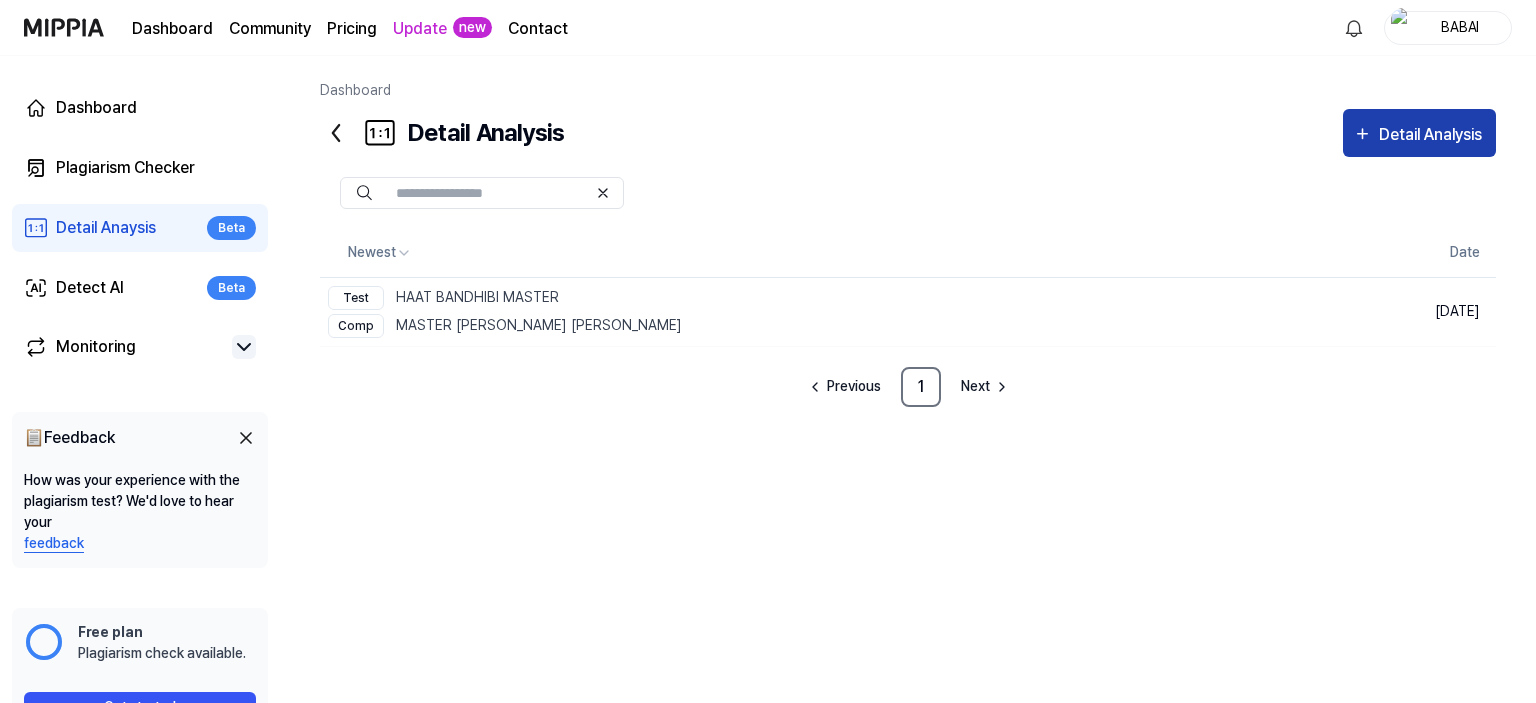click on "Detail Analysis" at bounding box center [1433, 135] 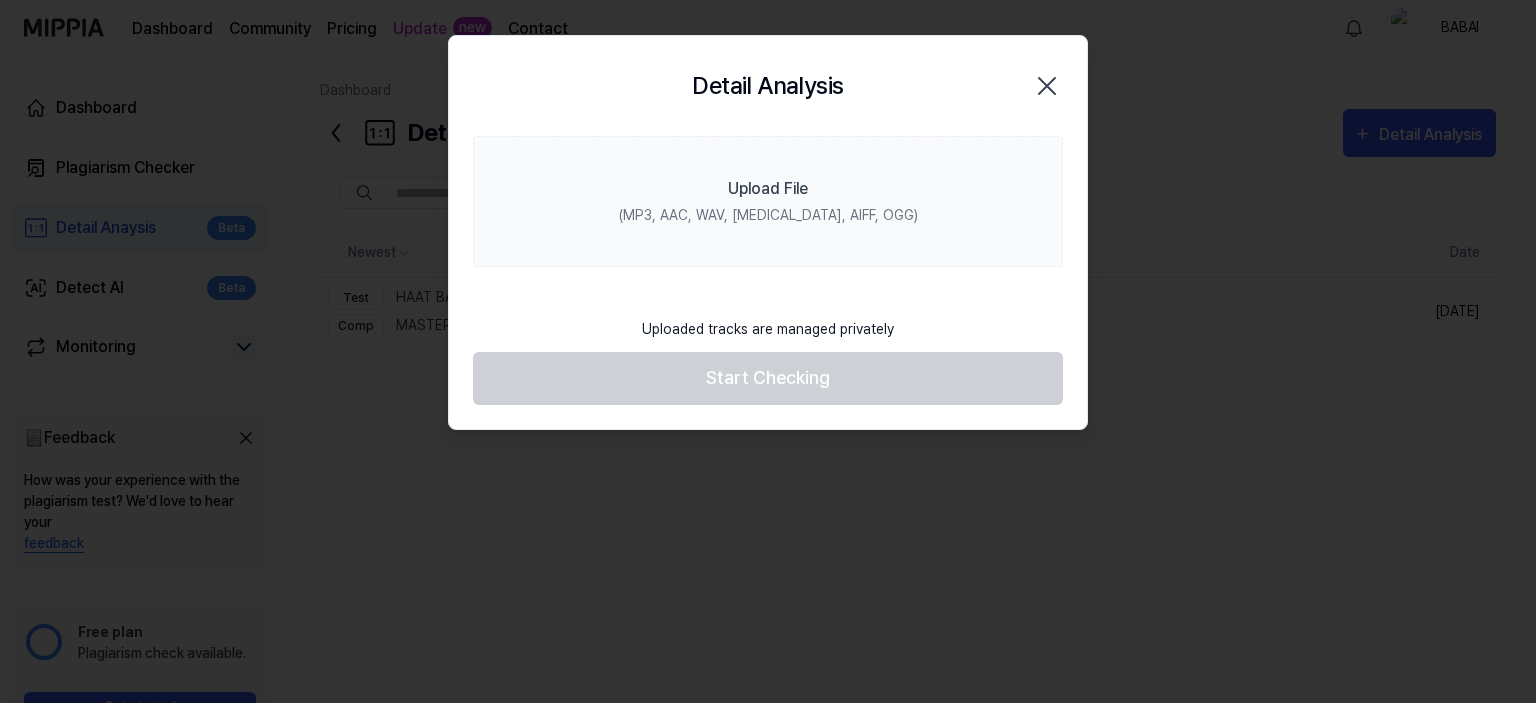 click 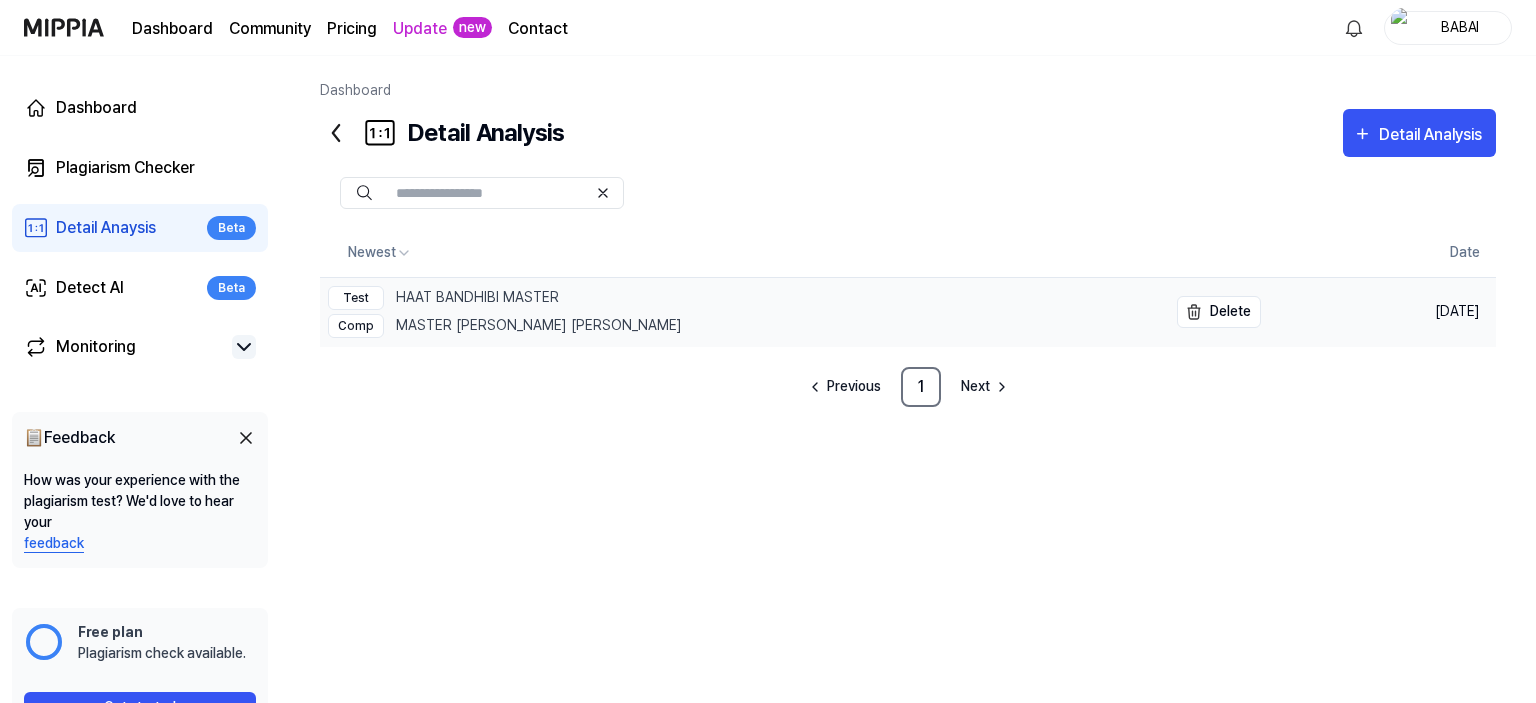 click on "Test HAAT BANDHIBI MASTER" at bounding box center (505, 298) 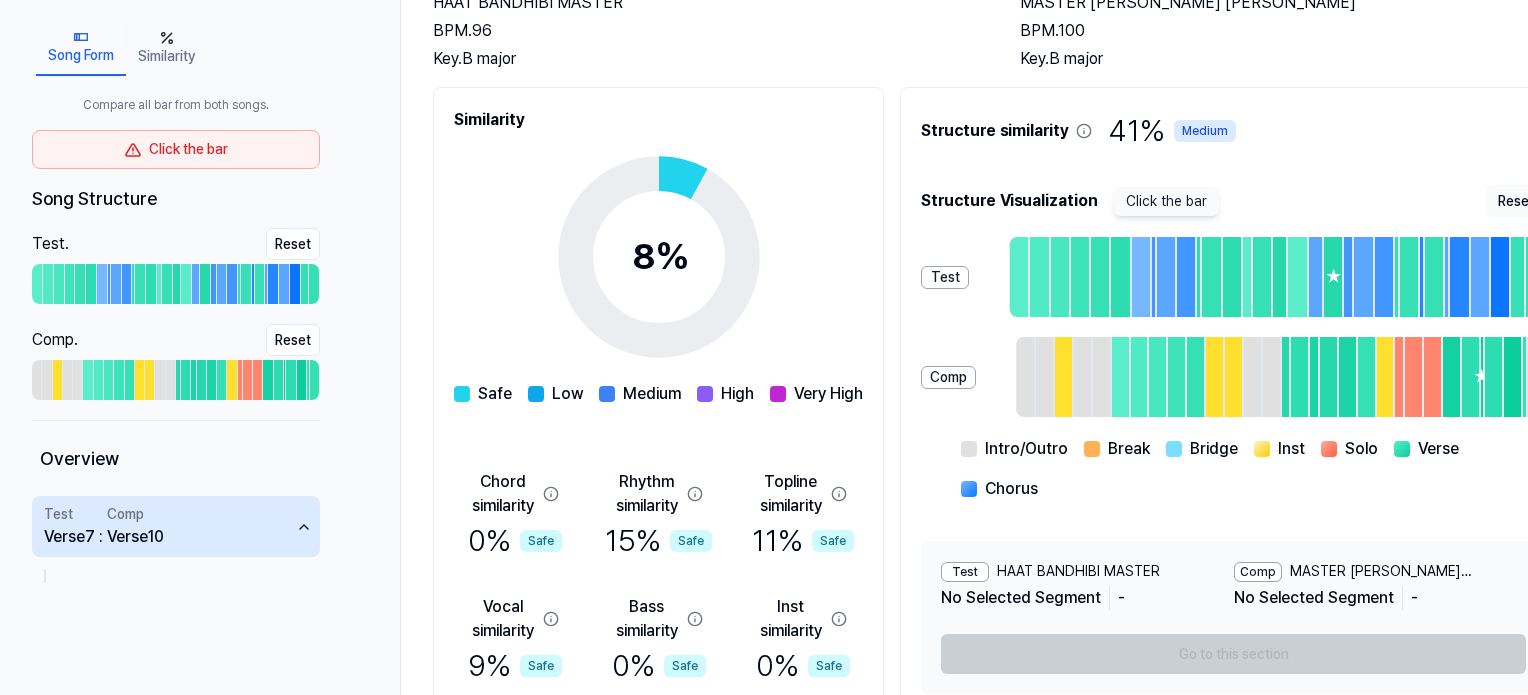 scroll, scrollTop: 284, scrollLeft: 0, axis: vertical 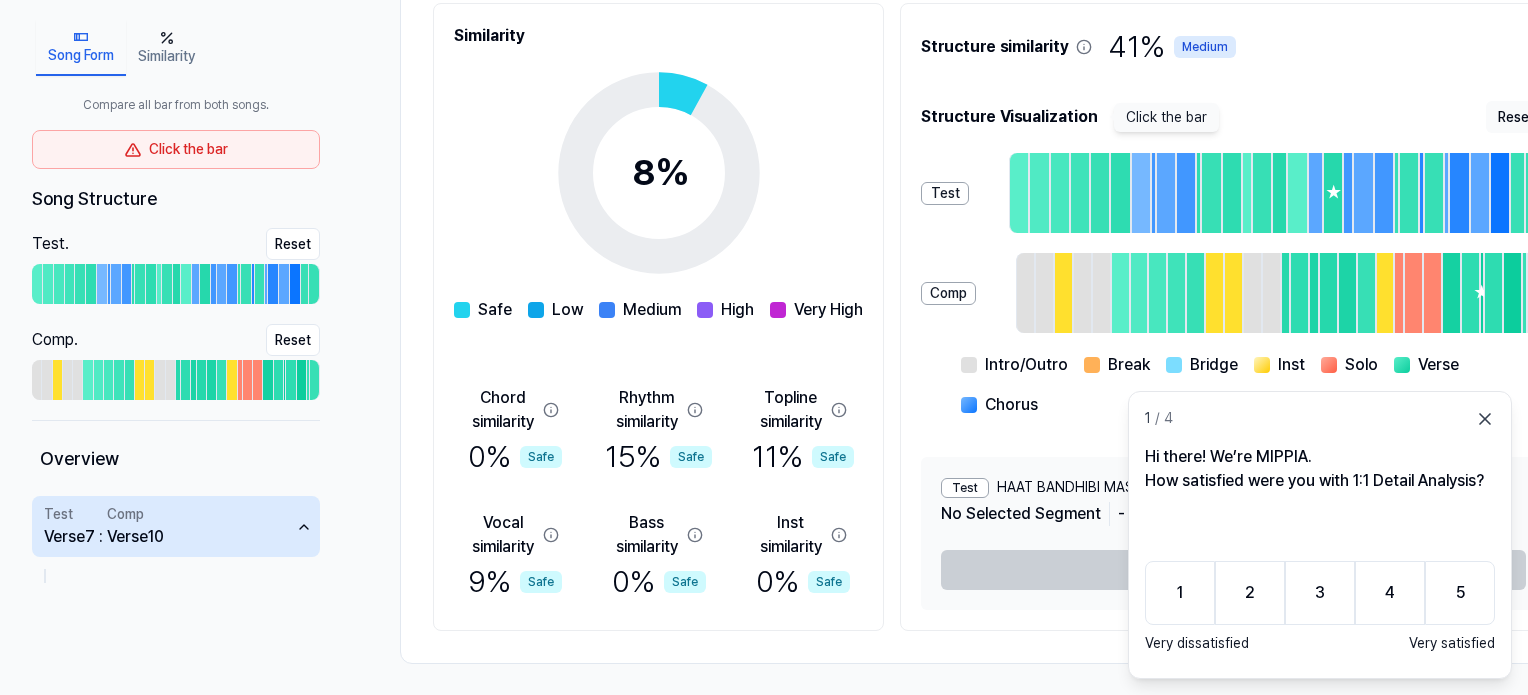 click 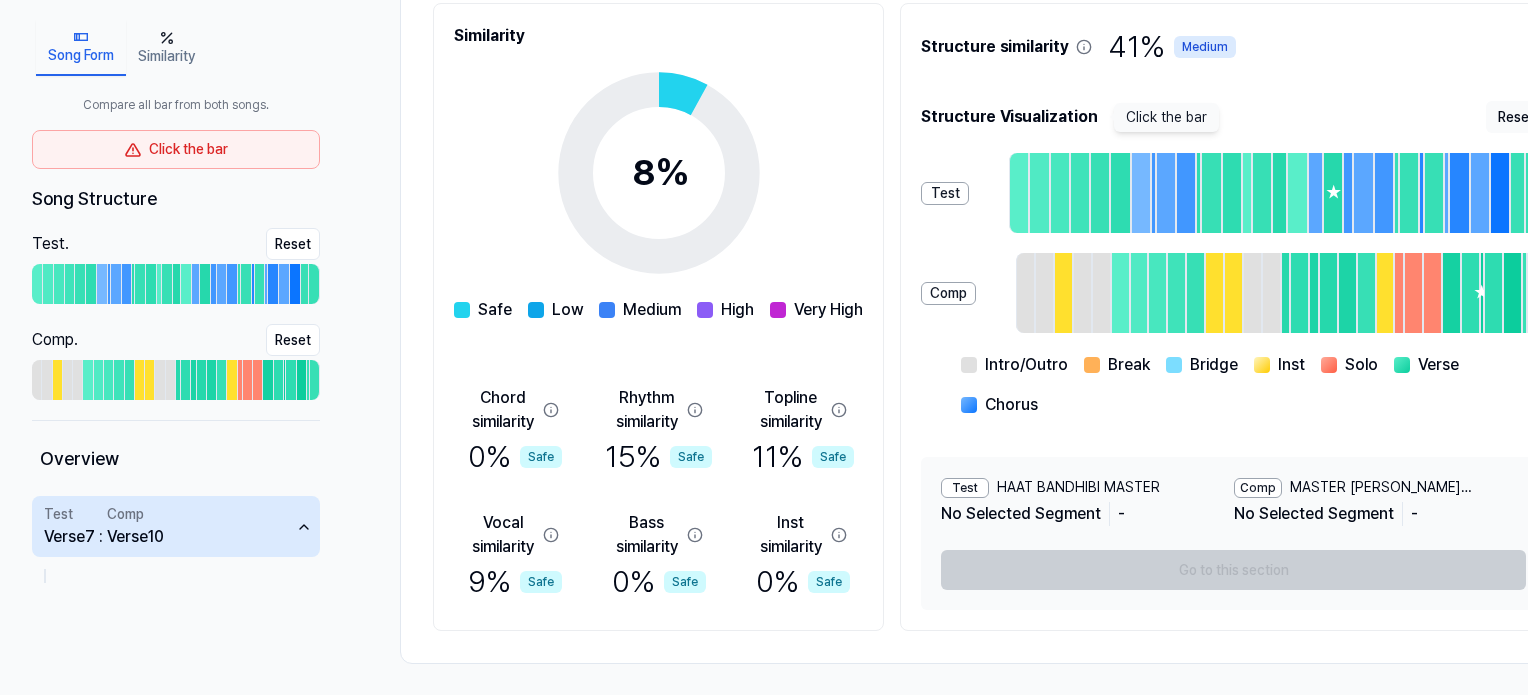 click on "Test" at bounding box center [965, 488] 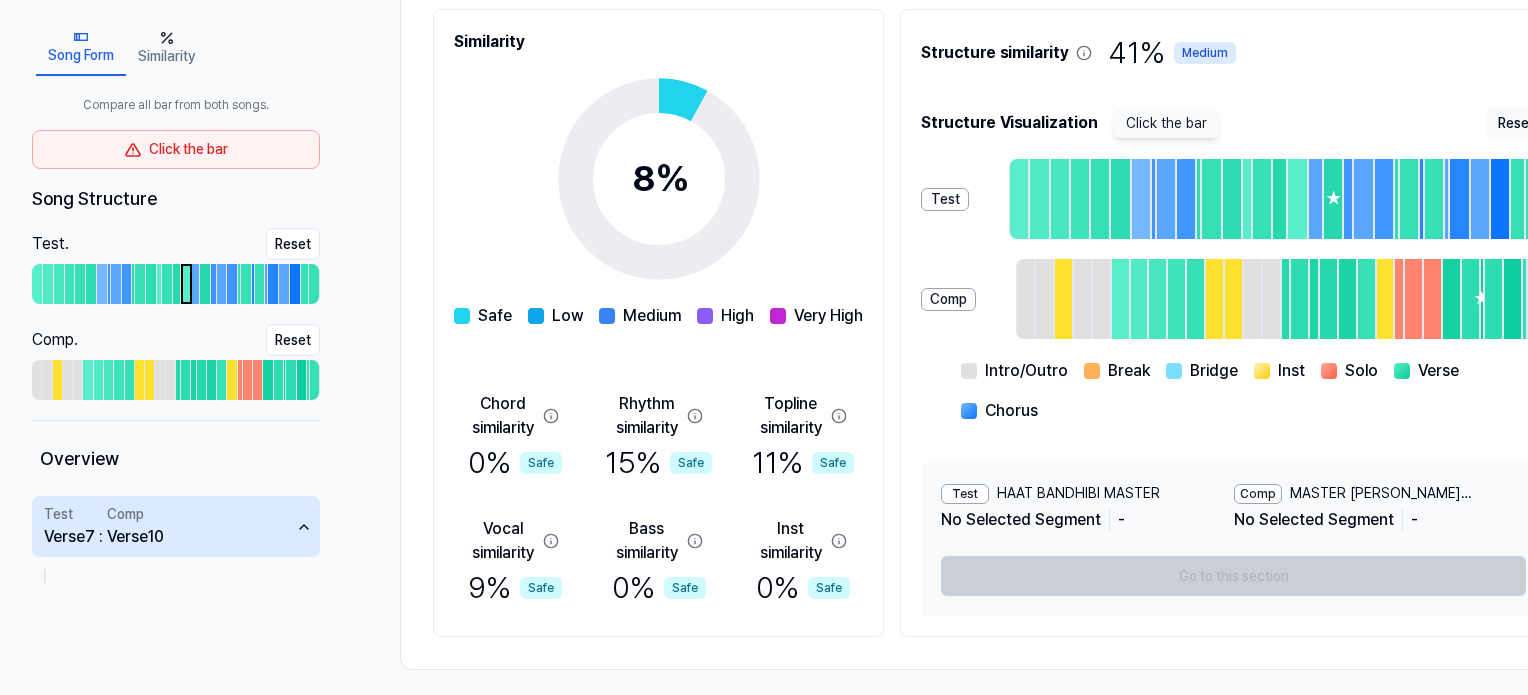 scroll, scrollTop: 284, scrollLeft: 0, axis: vertical 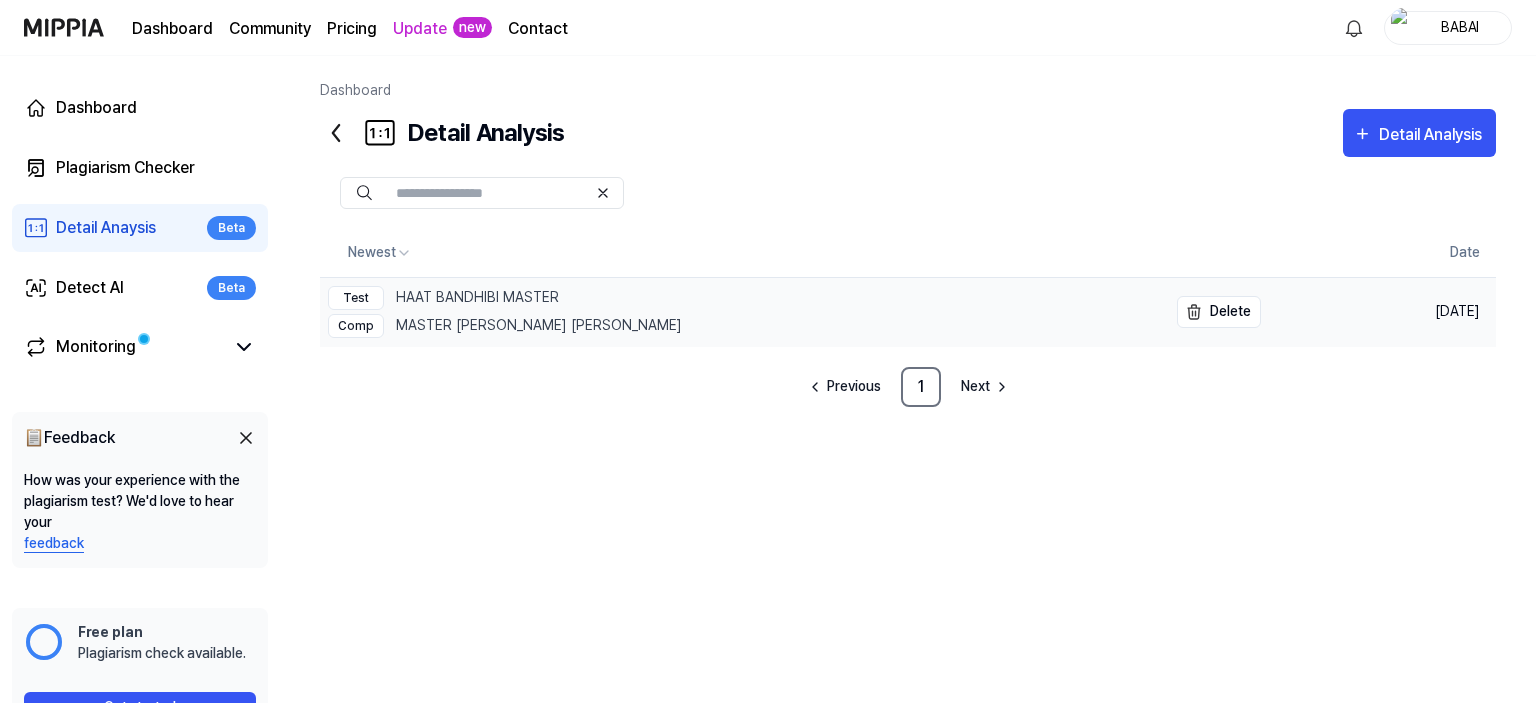 click on "Comp" at bounding box center (356, 326) 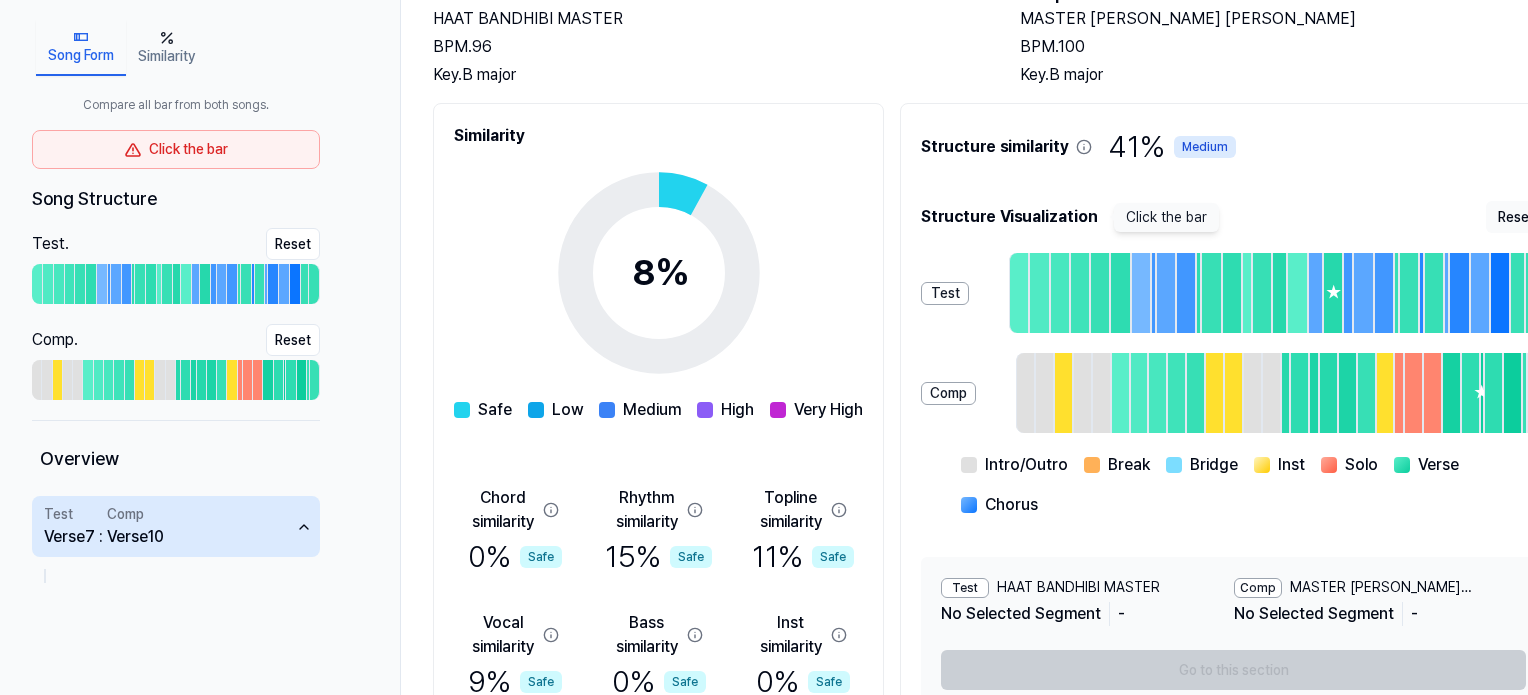 scroll, scrollTop: 284, scrollLeft: 0, axis: vertical 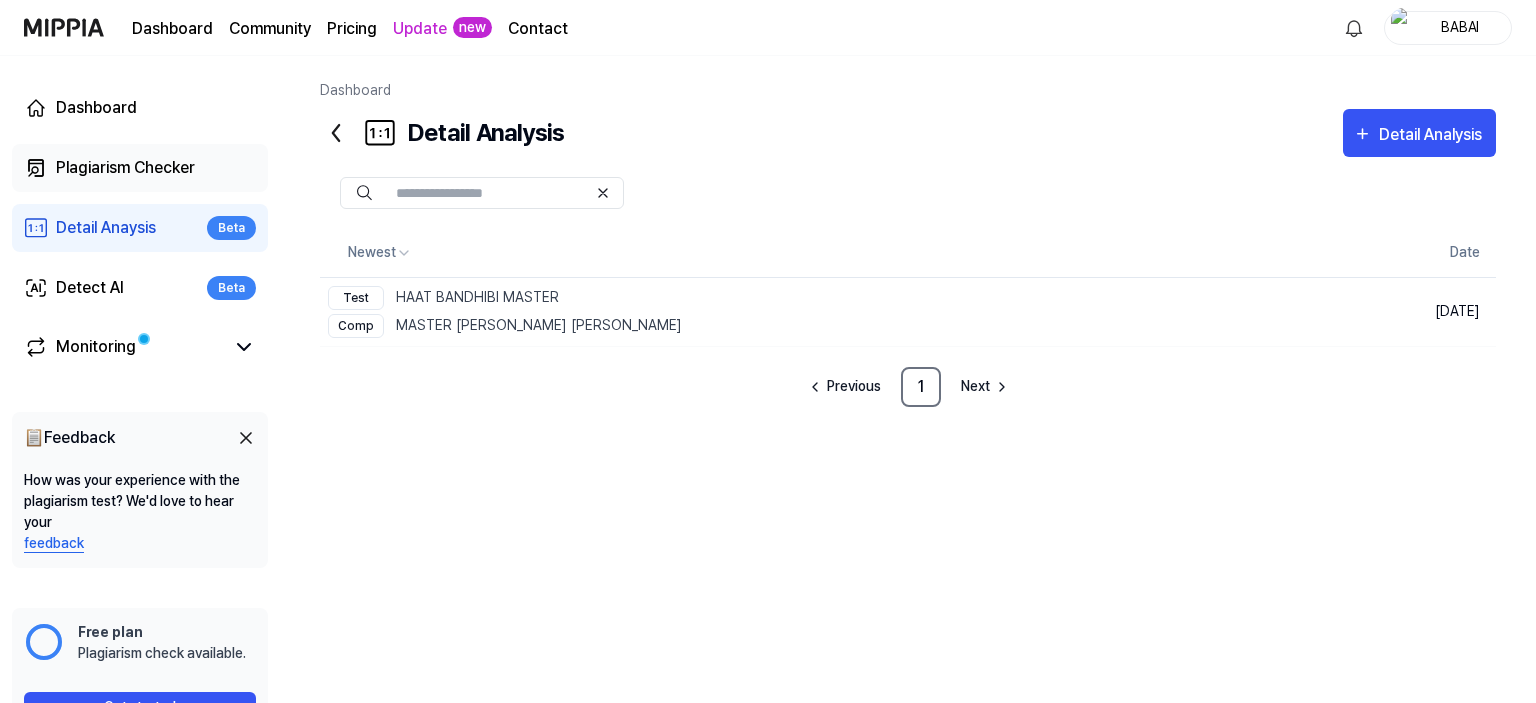 click on "Plagiarism Checker" at bounding box center [125, 168] 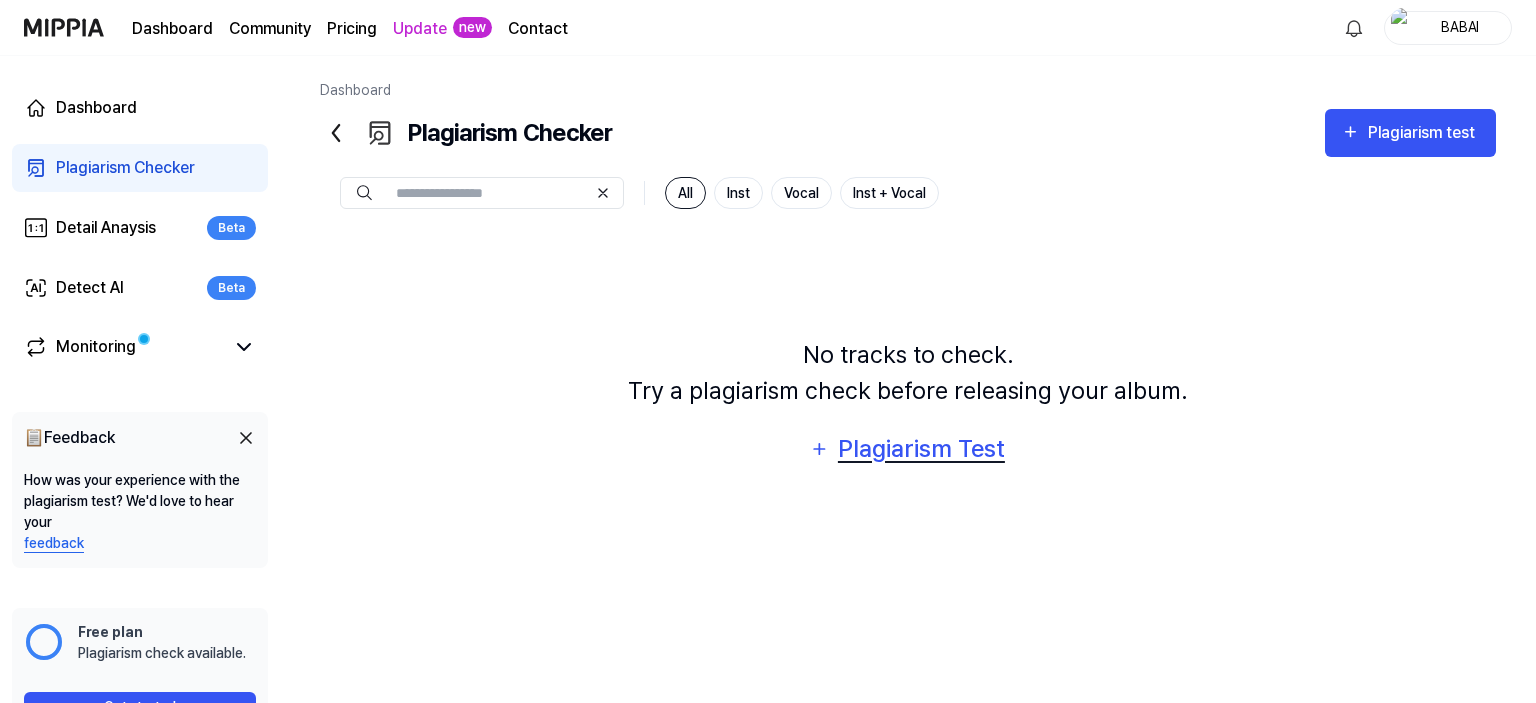 click on "Plagiarism Test" at bounding box center [921, 449] 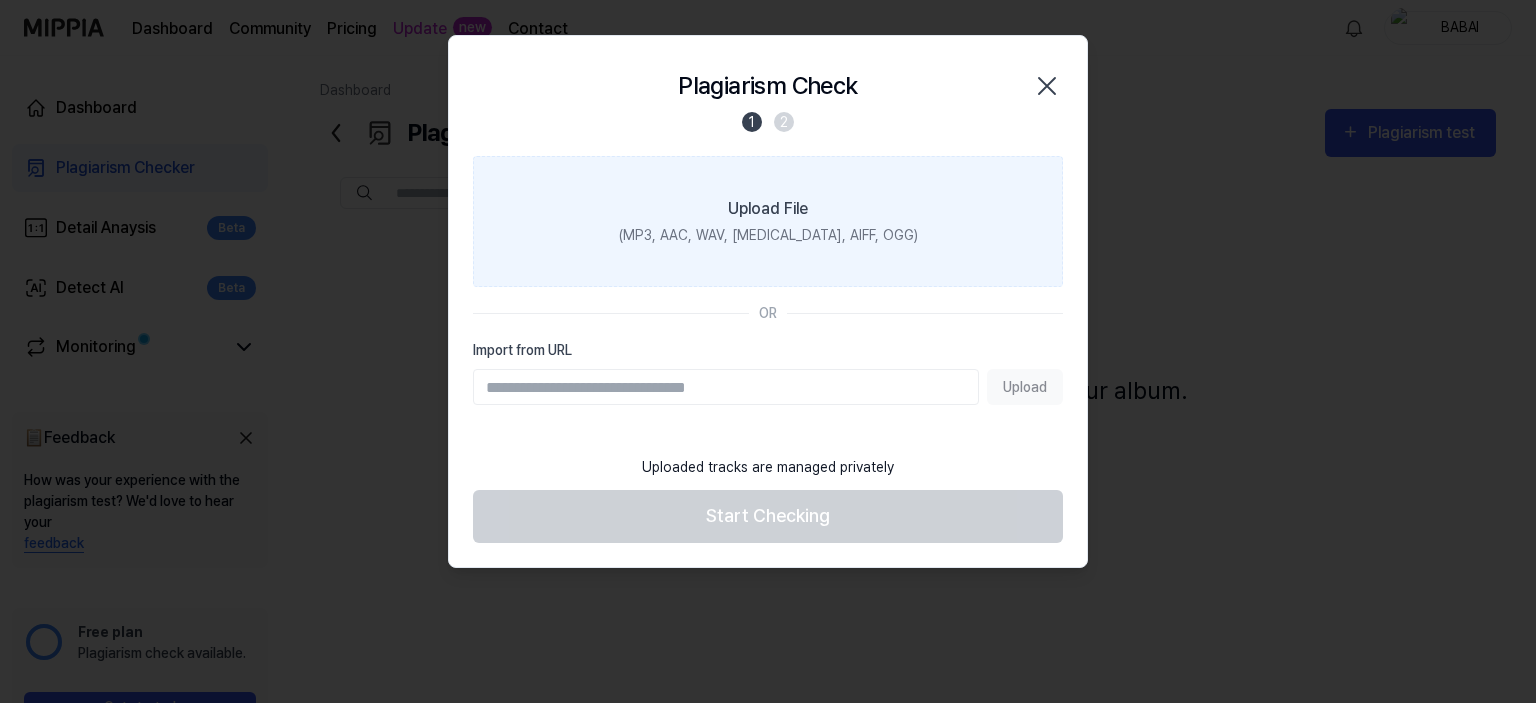 click on "(MP3, AAC, WAV, FLAC, AIFF, OGG)" at bounding box center [768, 235] 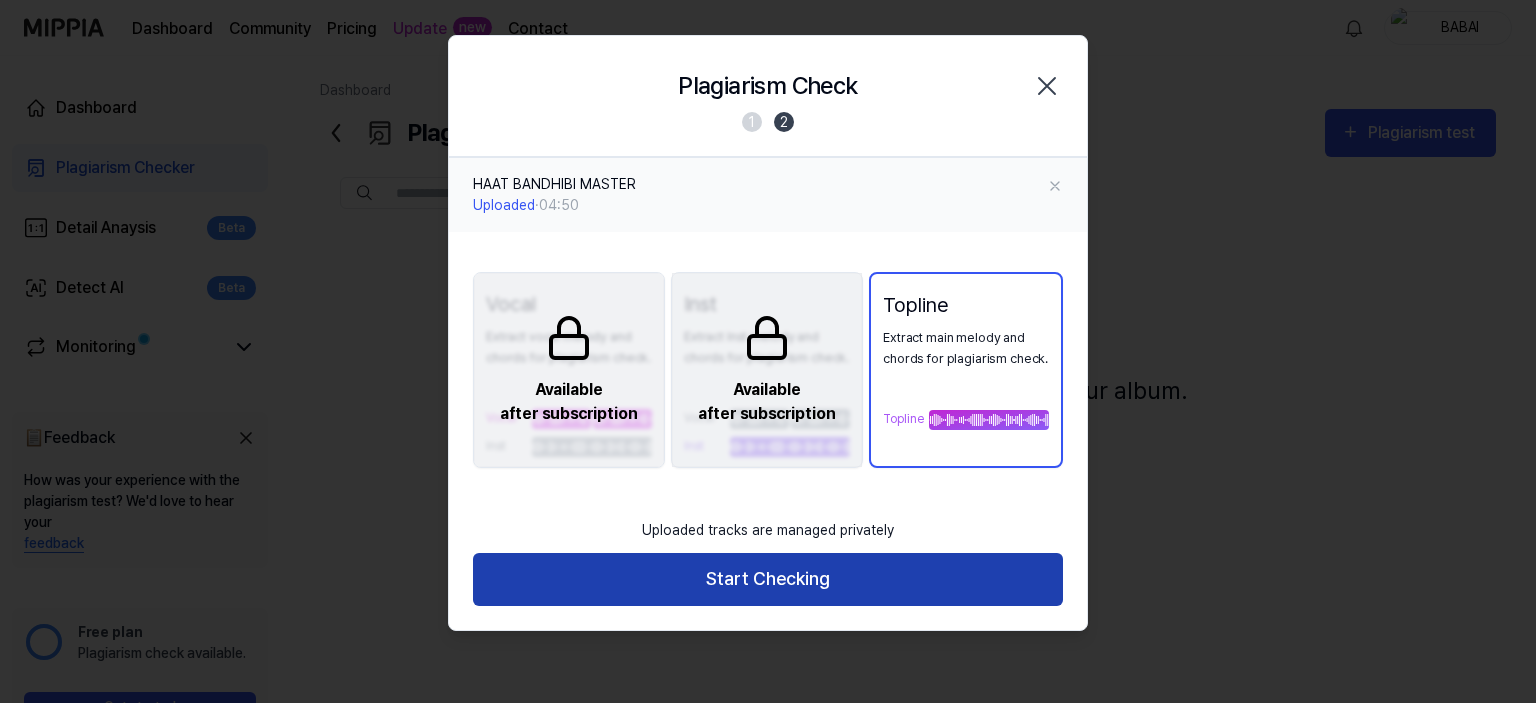 click on "Start Checking" at bounding box center (768, 579) 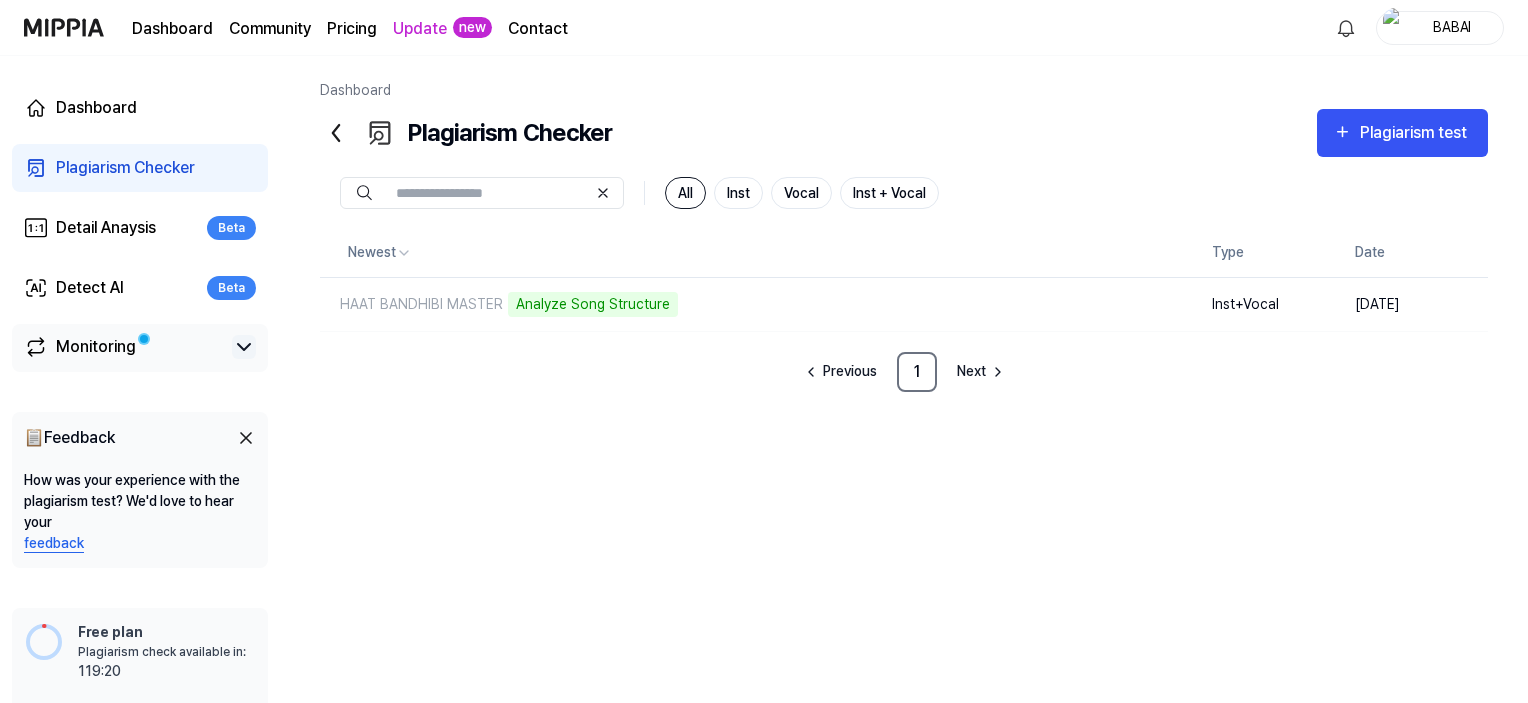 click 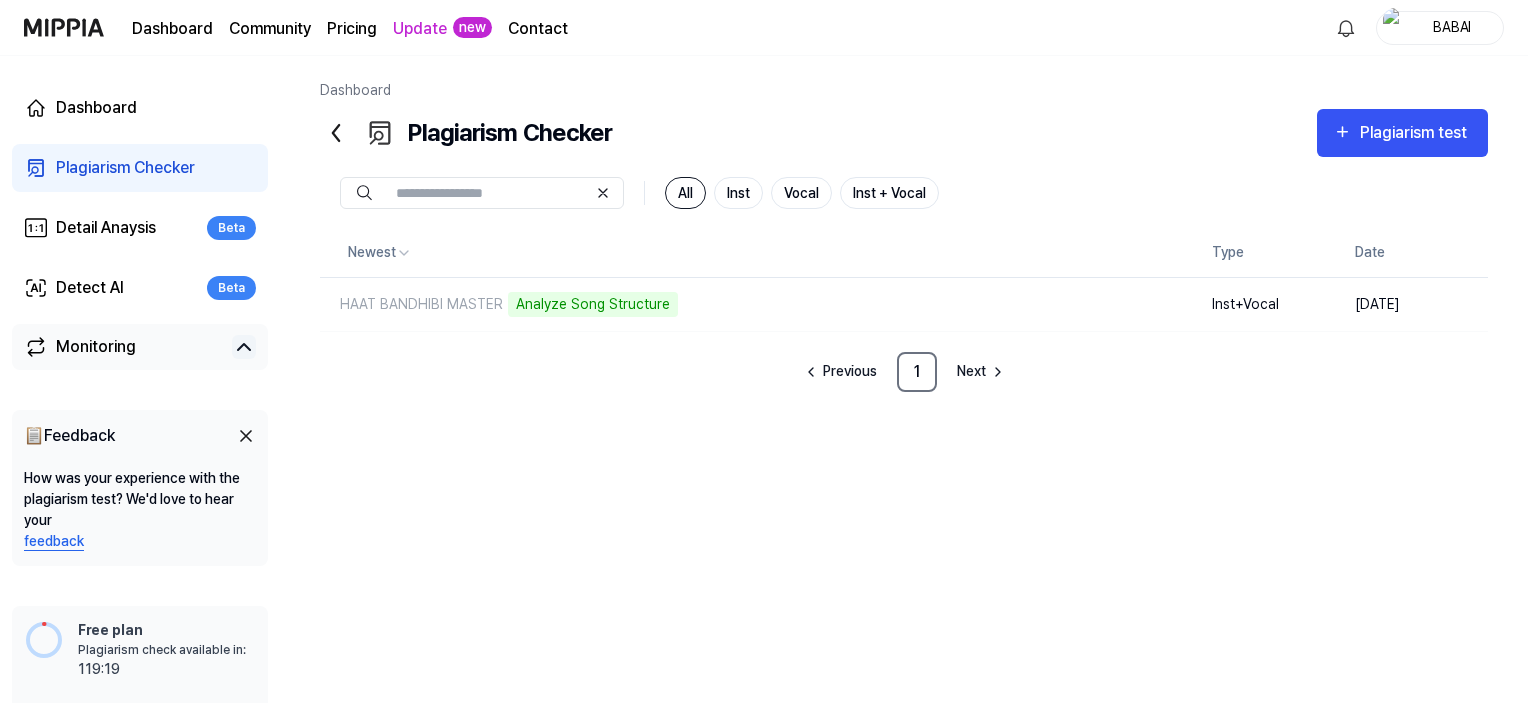 click 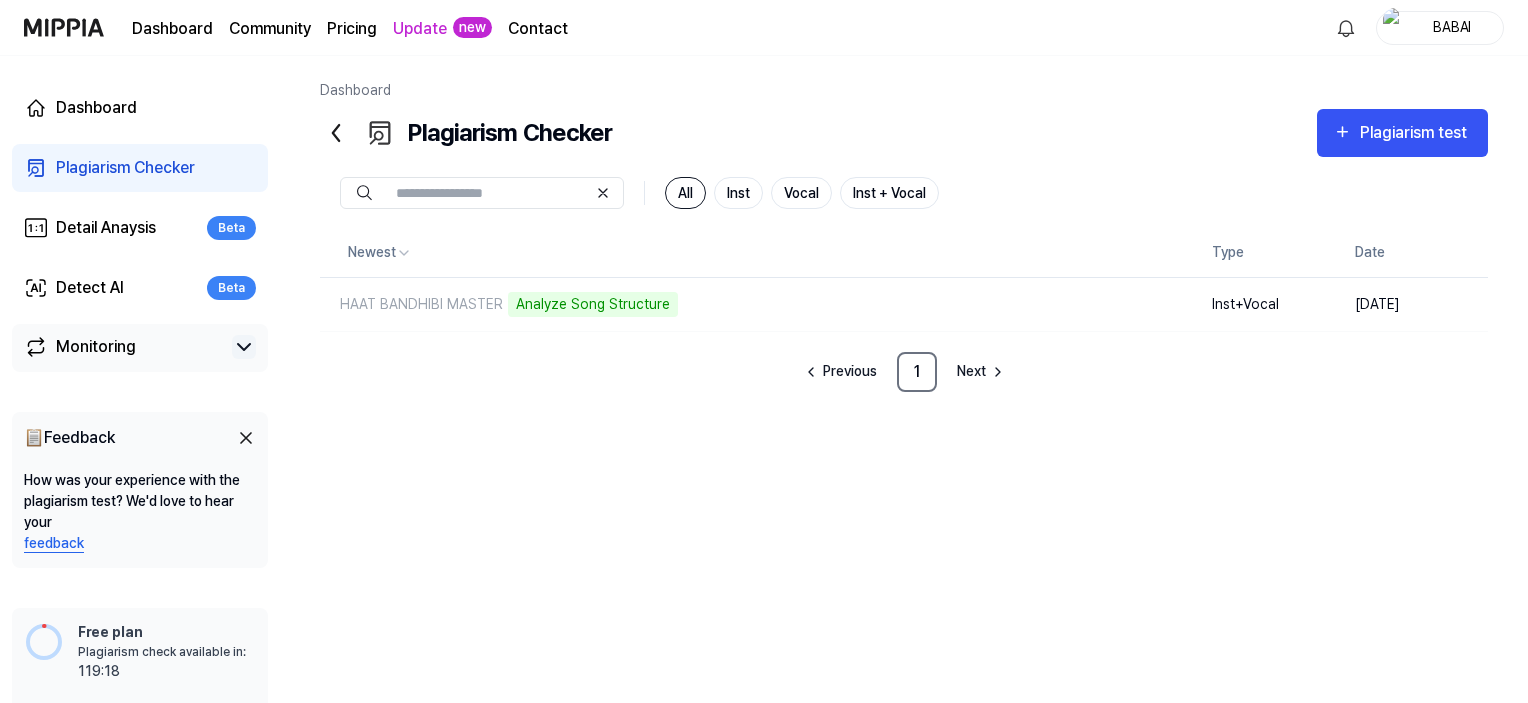 click 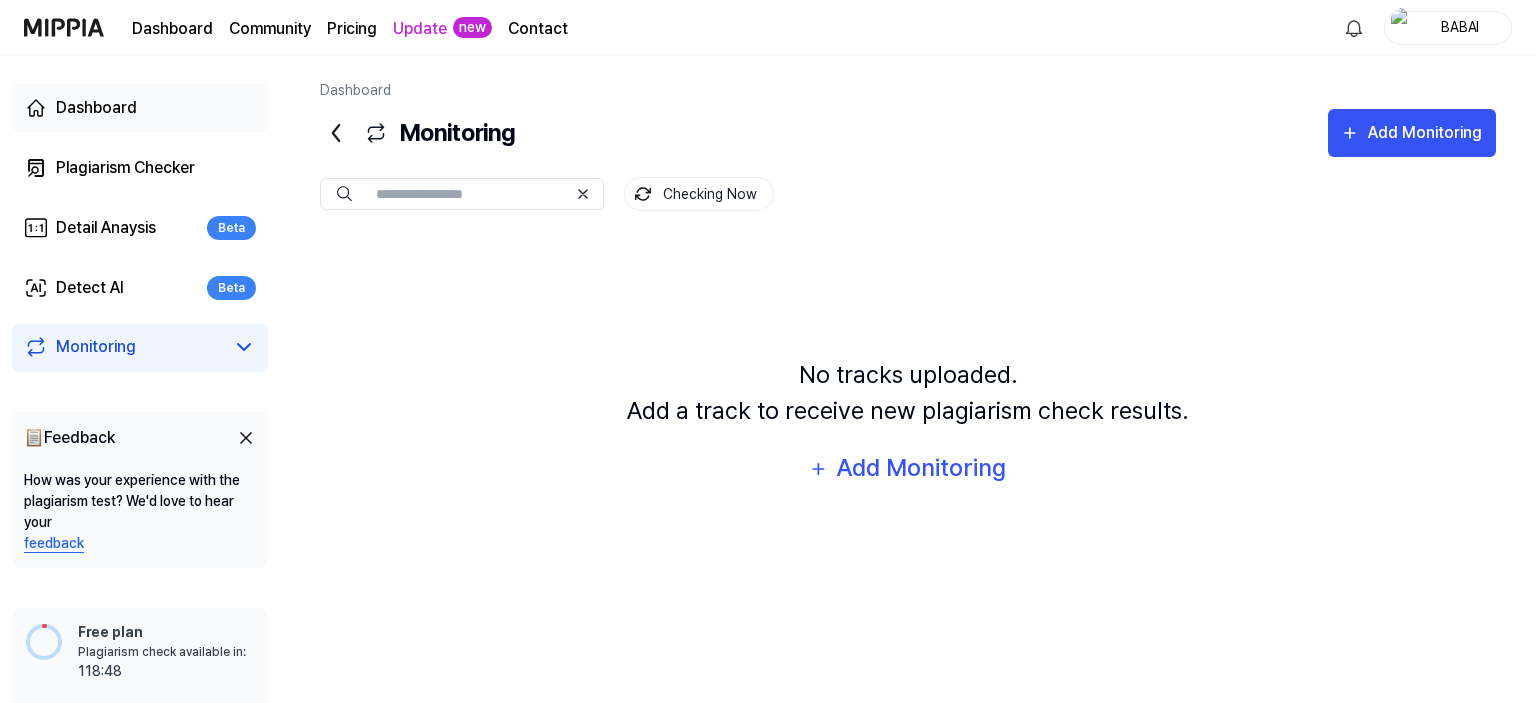 click on "Dashboard" at bounding box center [96, 108] 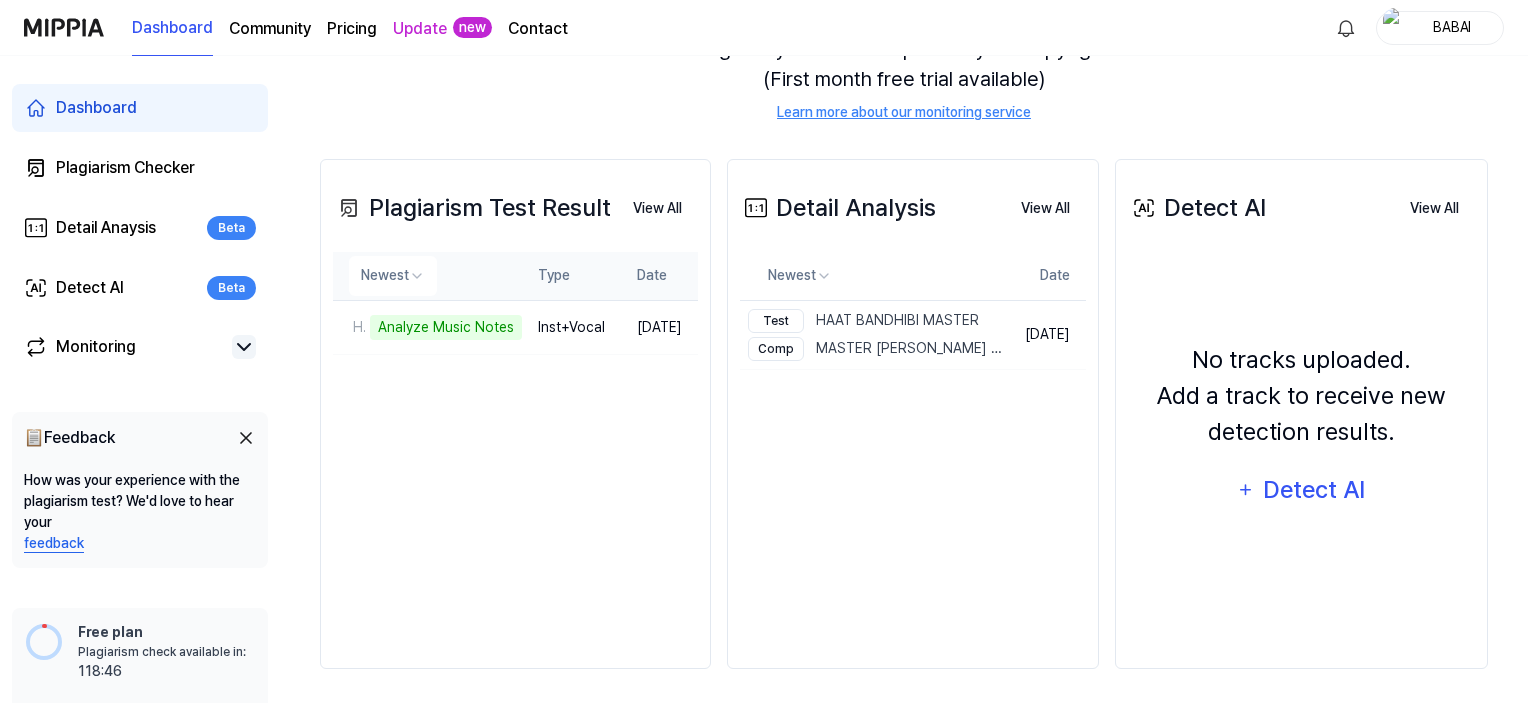 scroll, scrollTop: 256, scrollLeft: 0, axis: vertical 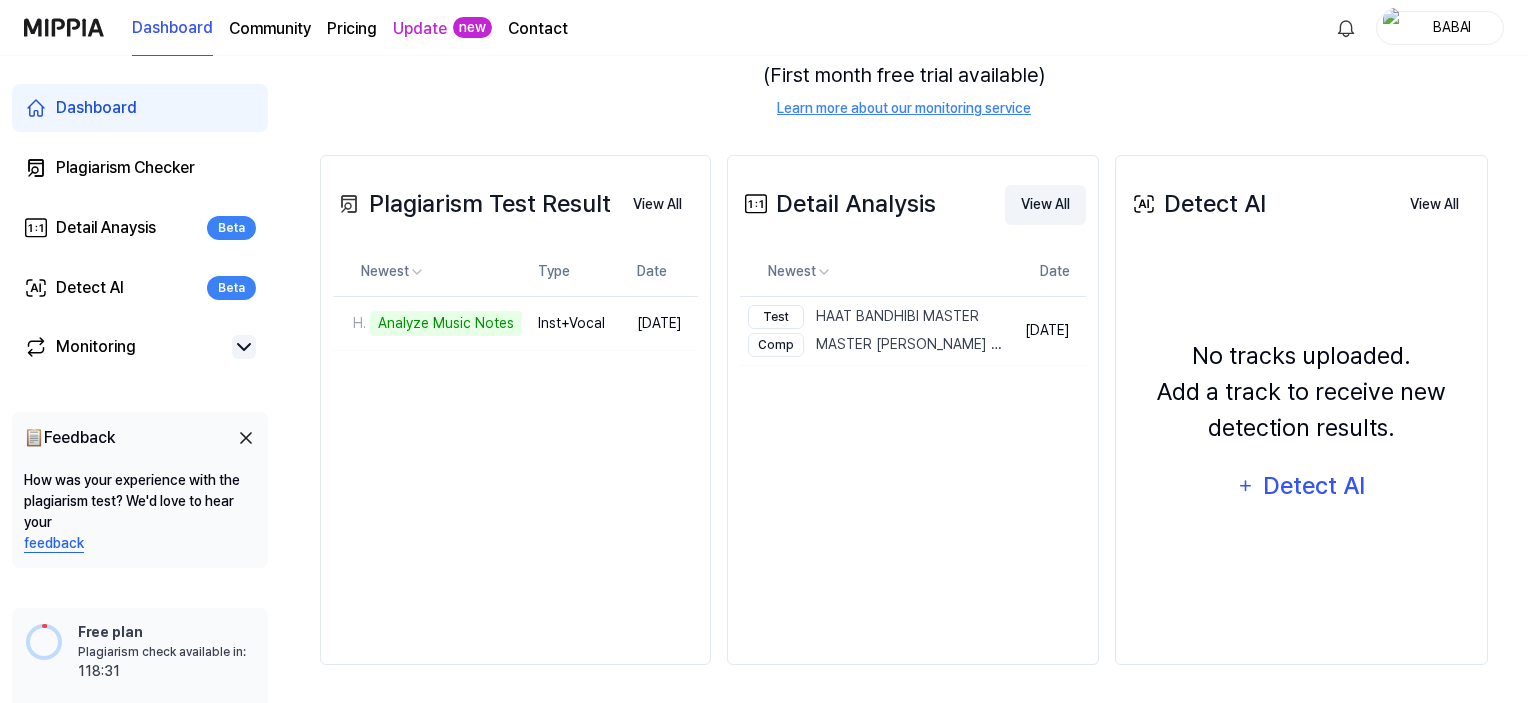 click on "View All" at bounding box center (1045, 205) 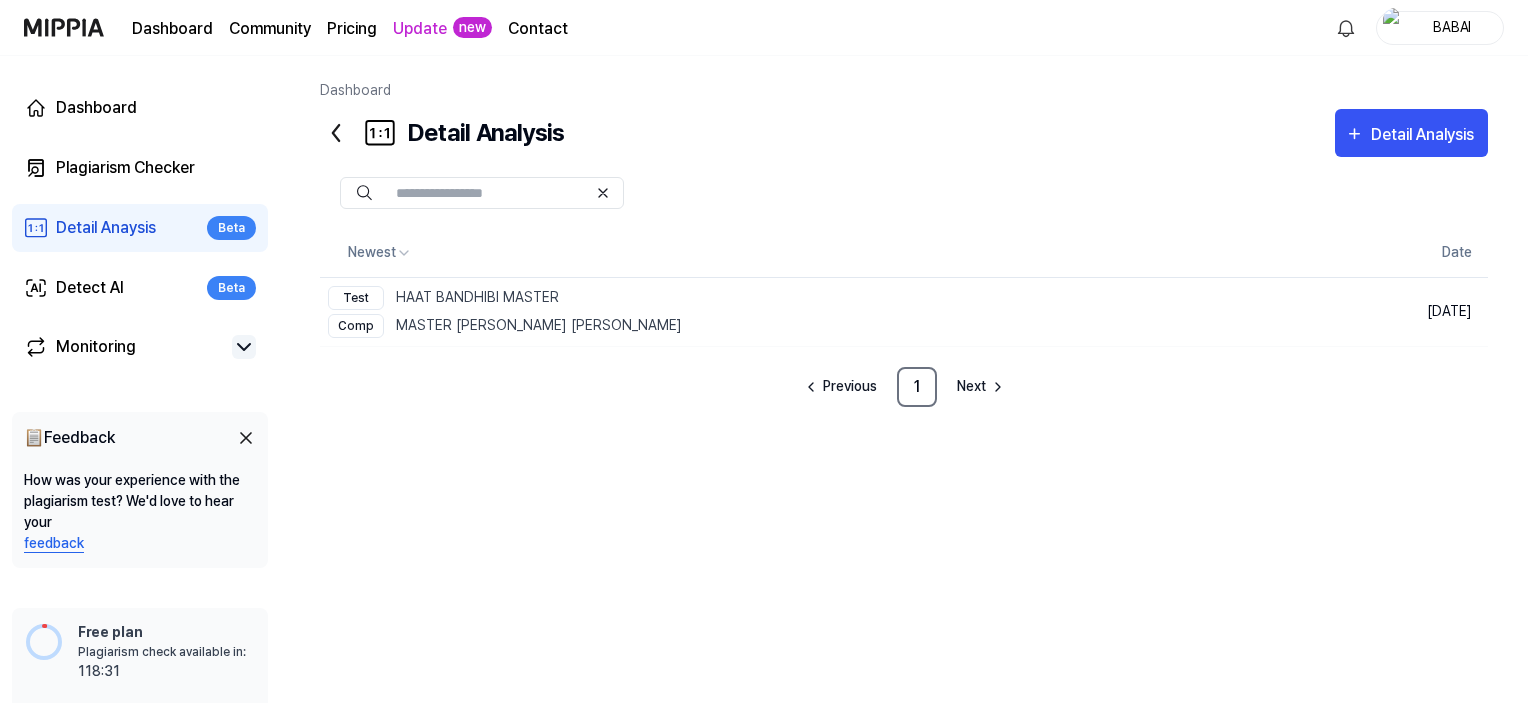 scroll, scrollTop: 0, scrollLeft: 0, axis: both 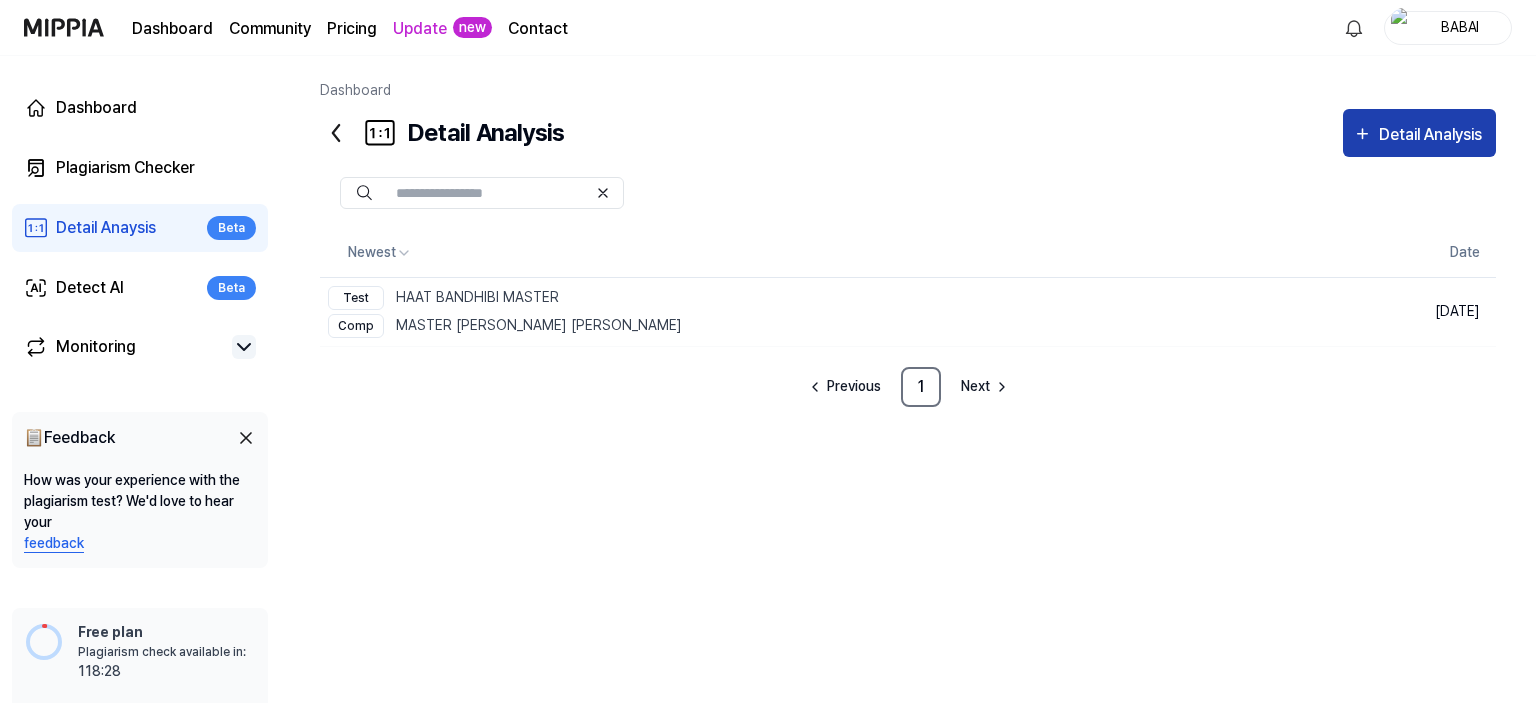 click on "Detail Analysis" at bounding box center [1433, 135] 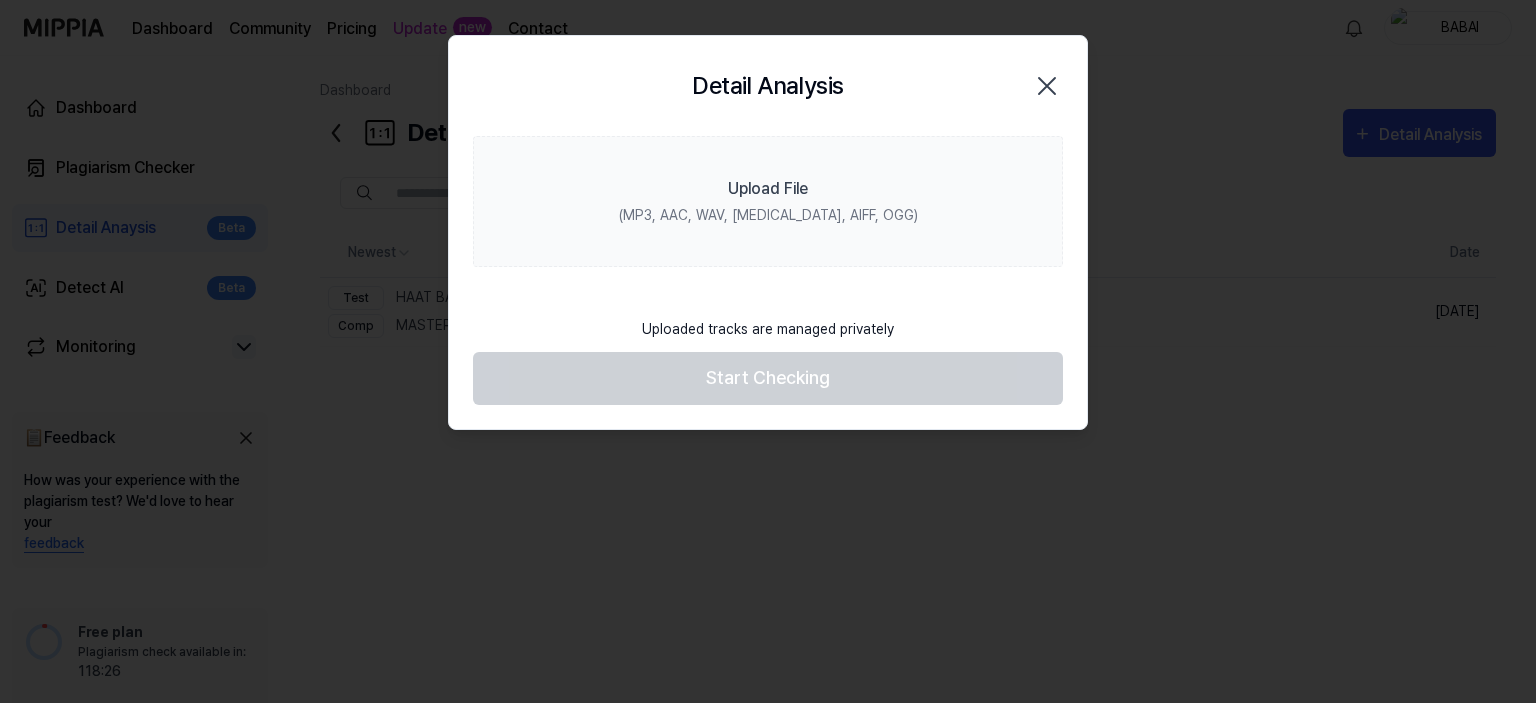 click 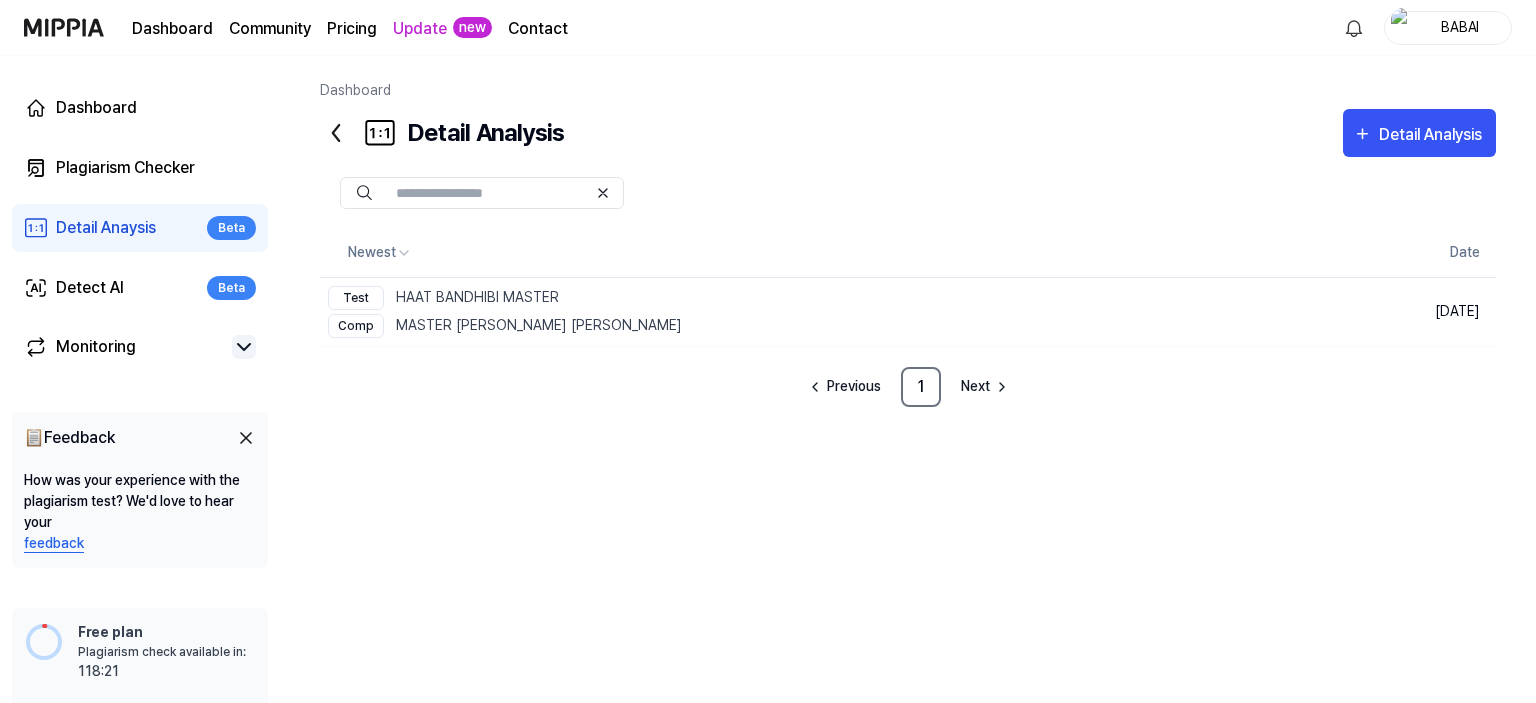 click on "Dashboard" at bounding box center (172, 29) 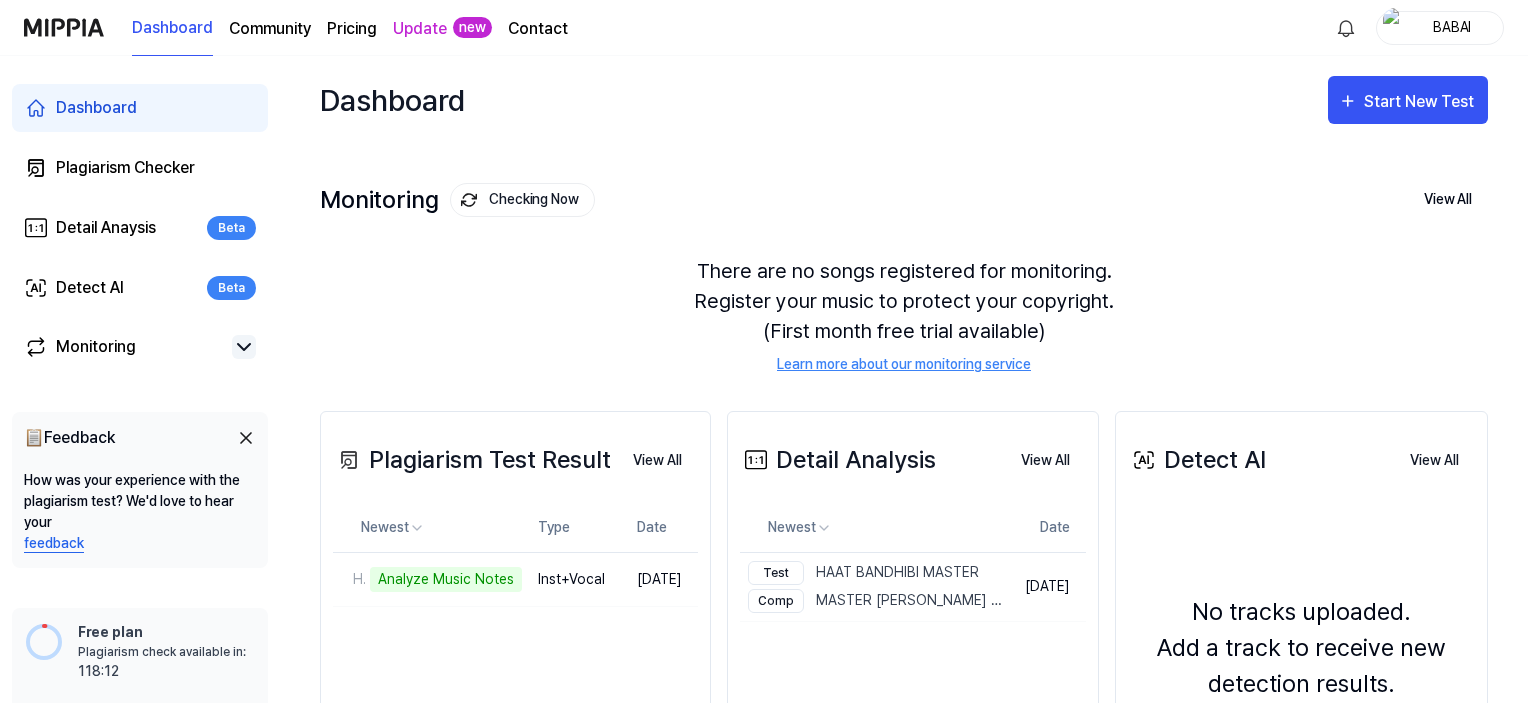 scroll, scrollTop: 256, scrollLeft: 0, axis: vertical 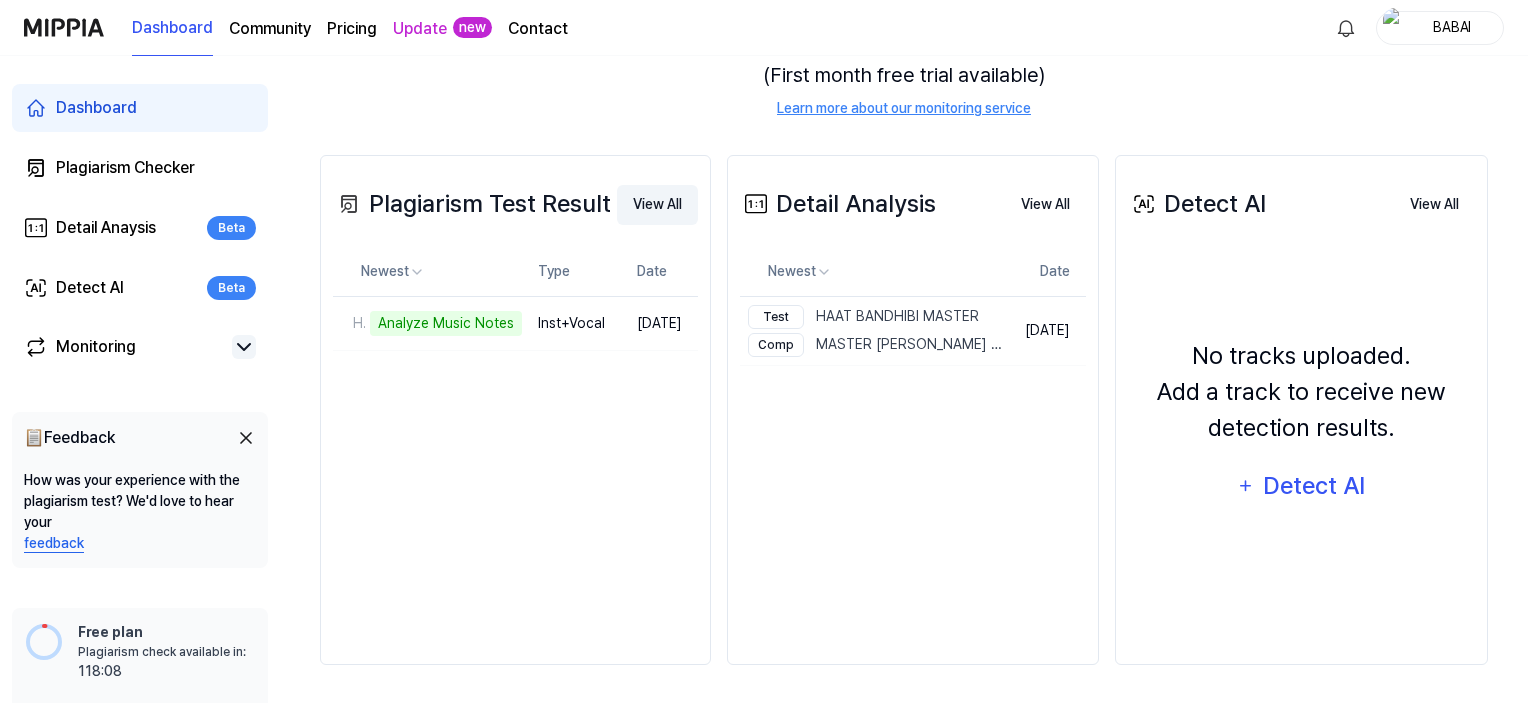 click on "View All" at bounding box center (657, 205) 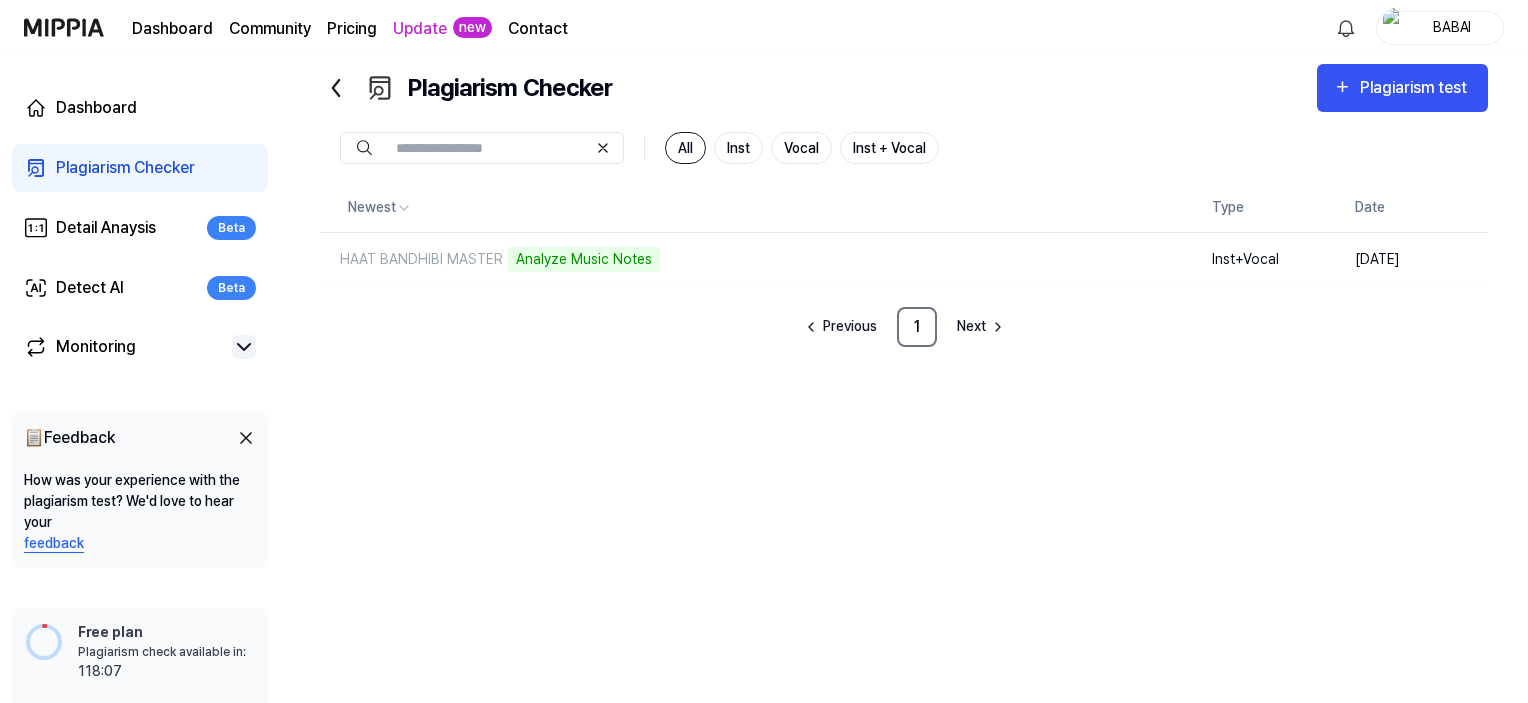 scroll, scrollTop: 44, scrollLeft: 0, axis: vertical 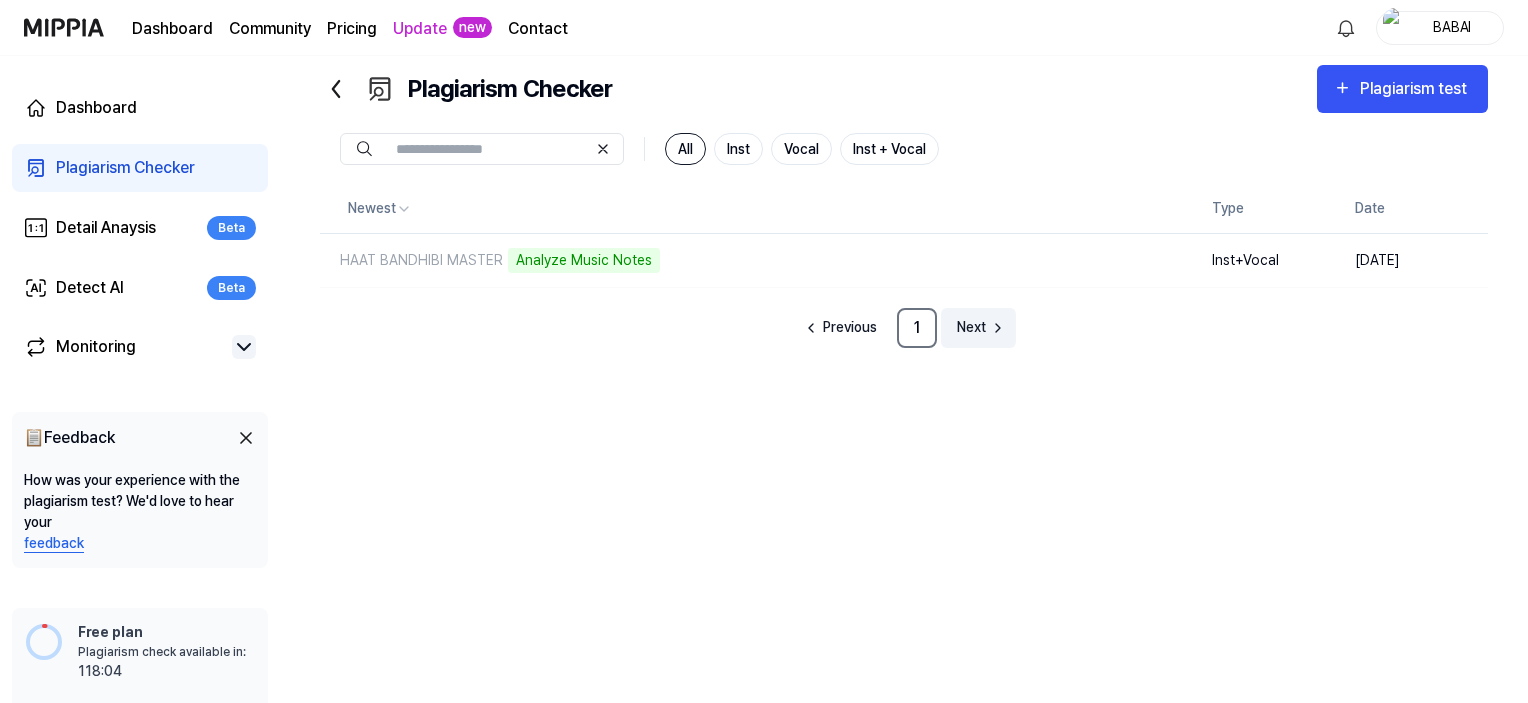 click on "Next" at bounding box center [978, 328] 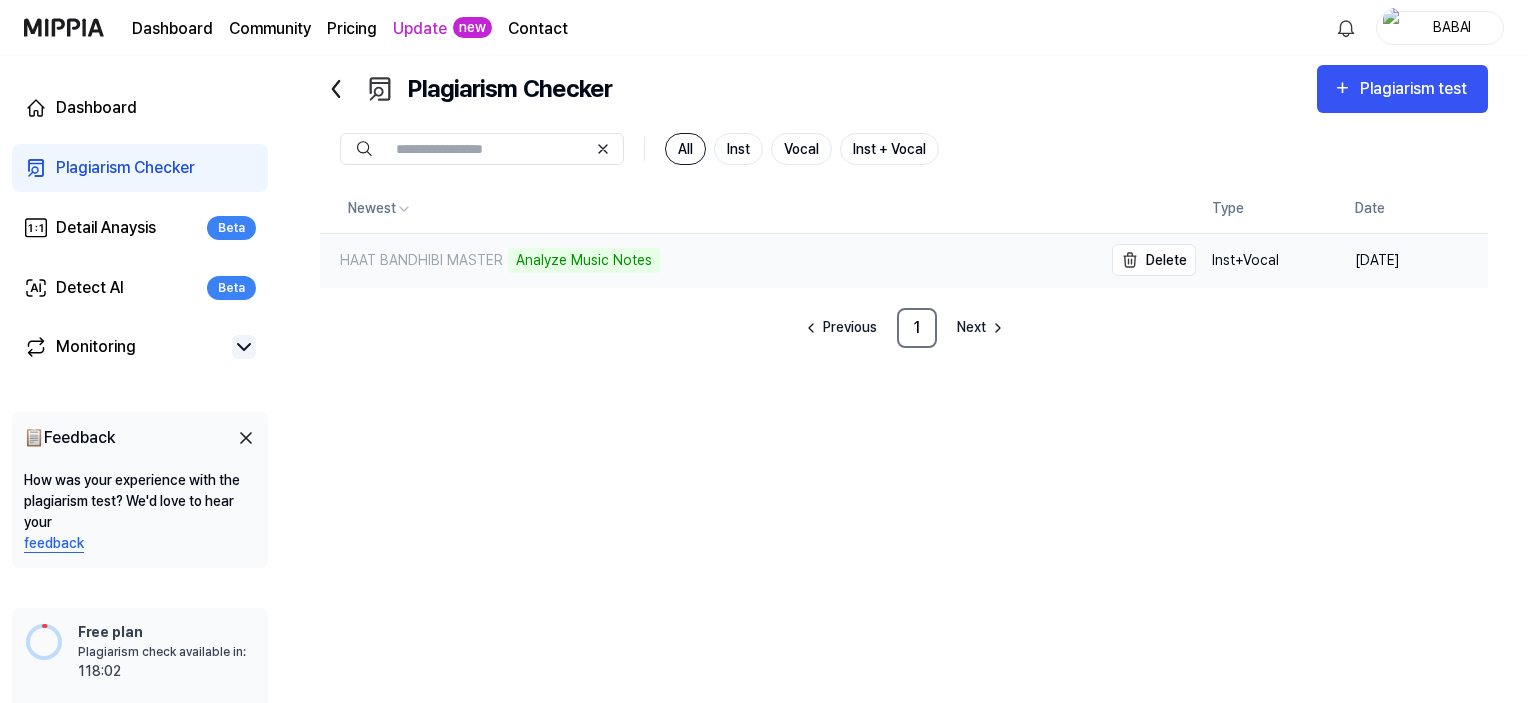 click on "Analyze Music Notes" at bounding box center [584, 260] 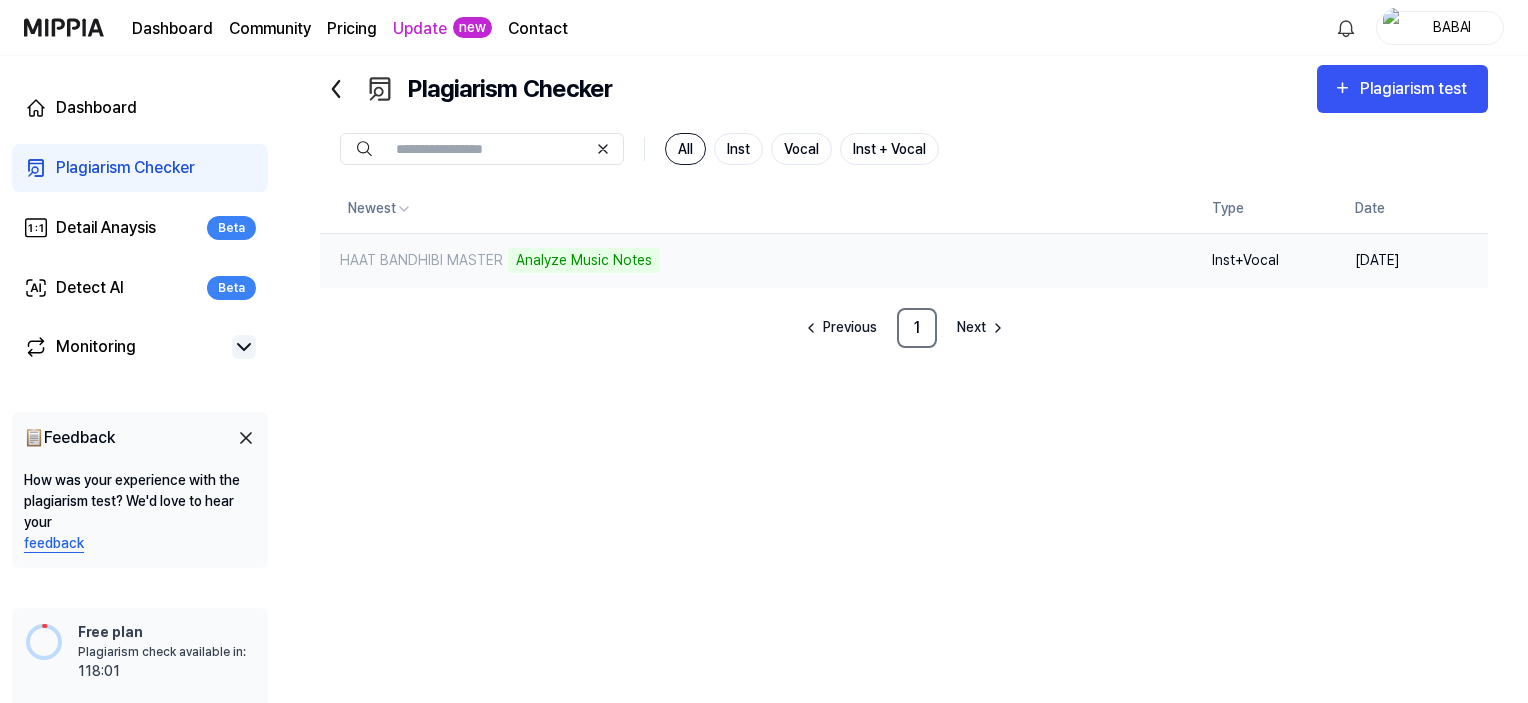 click on "Inst+Vocal" at bounding box center (1267, 260) 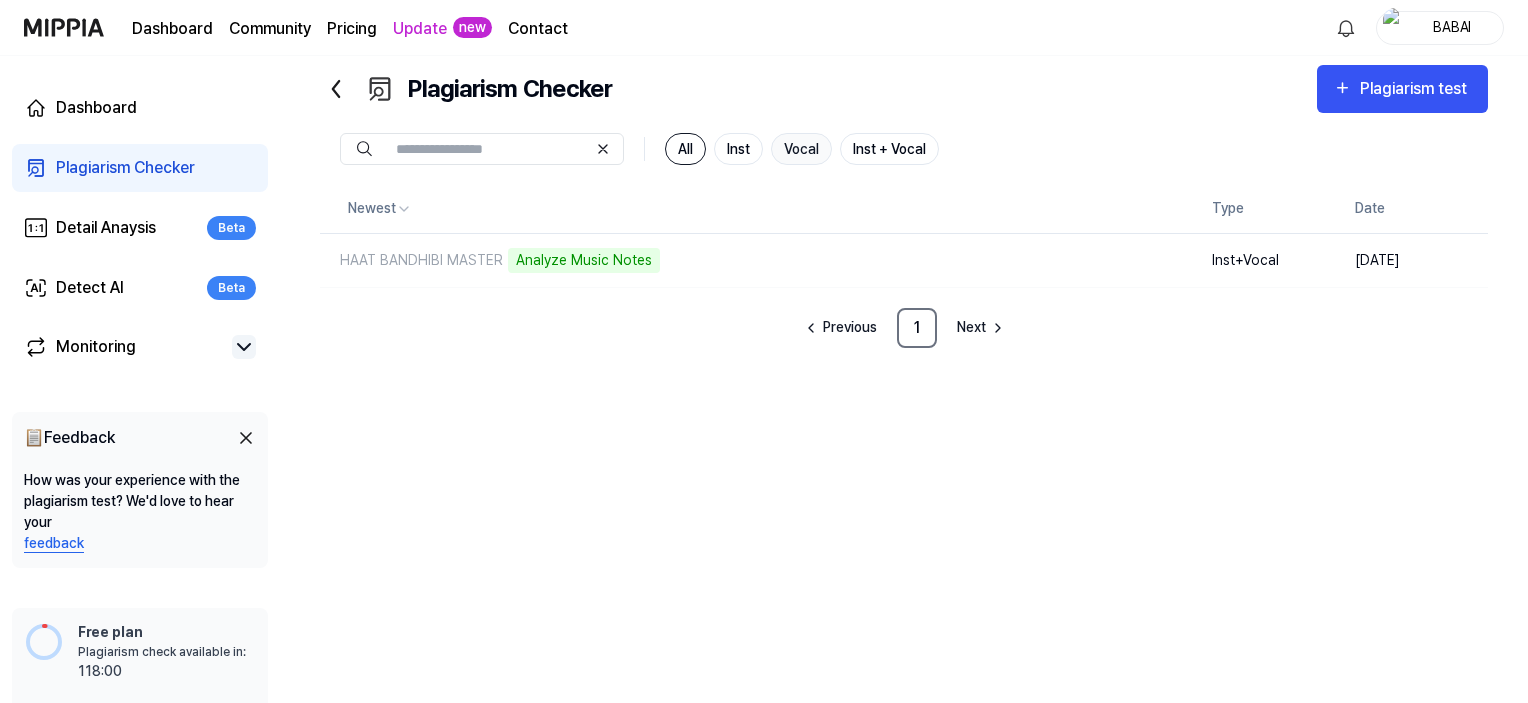click on "Vocal" at bounding box center (801, 149) 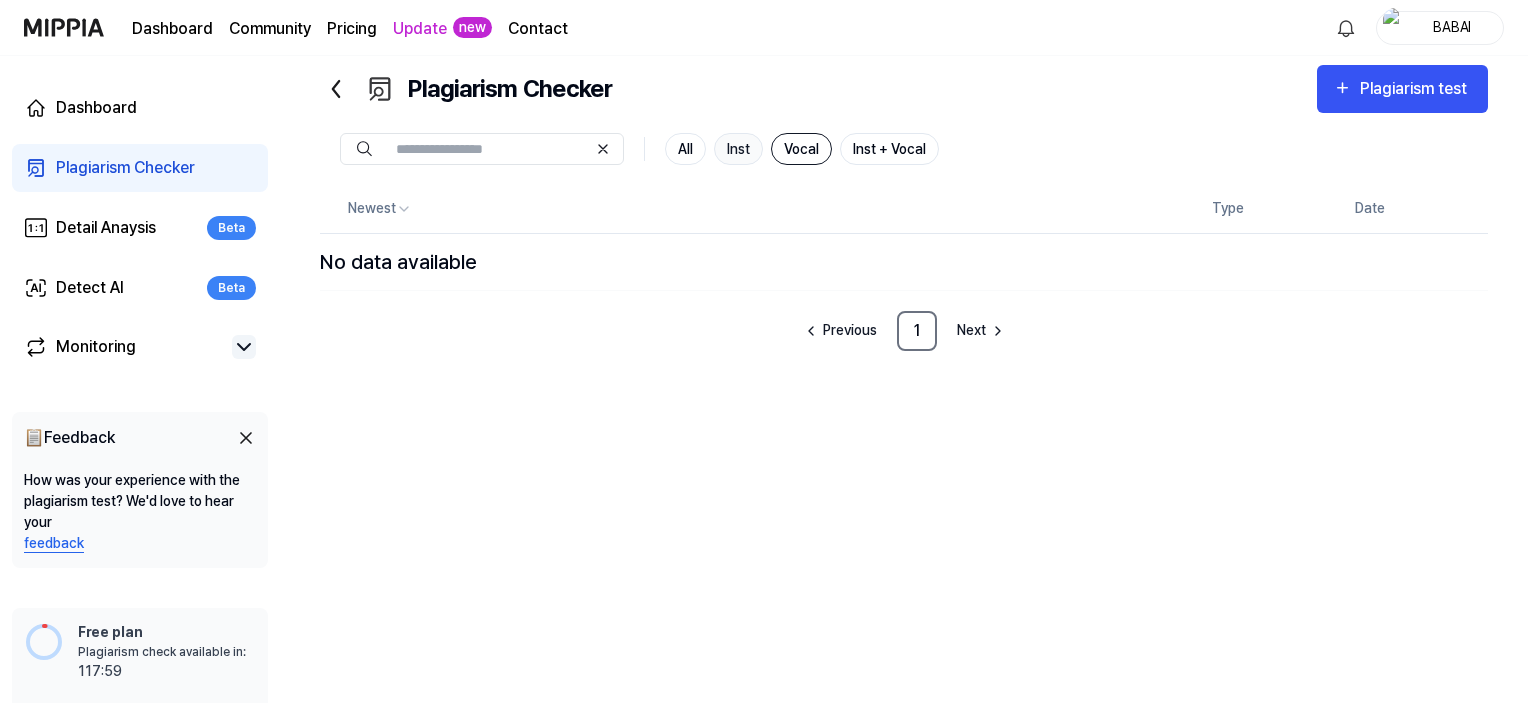 click on "Inst" at bounding box center (738, 149) 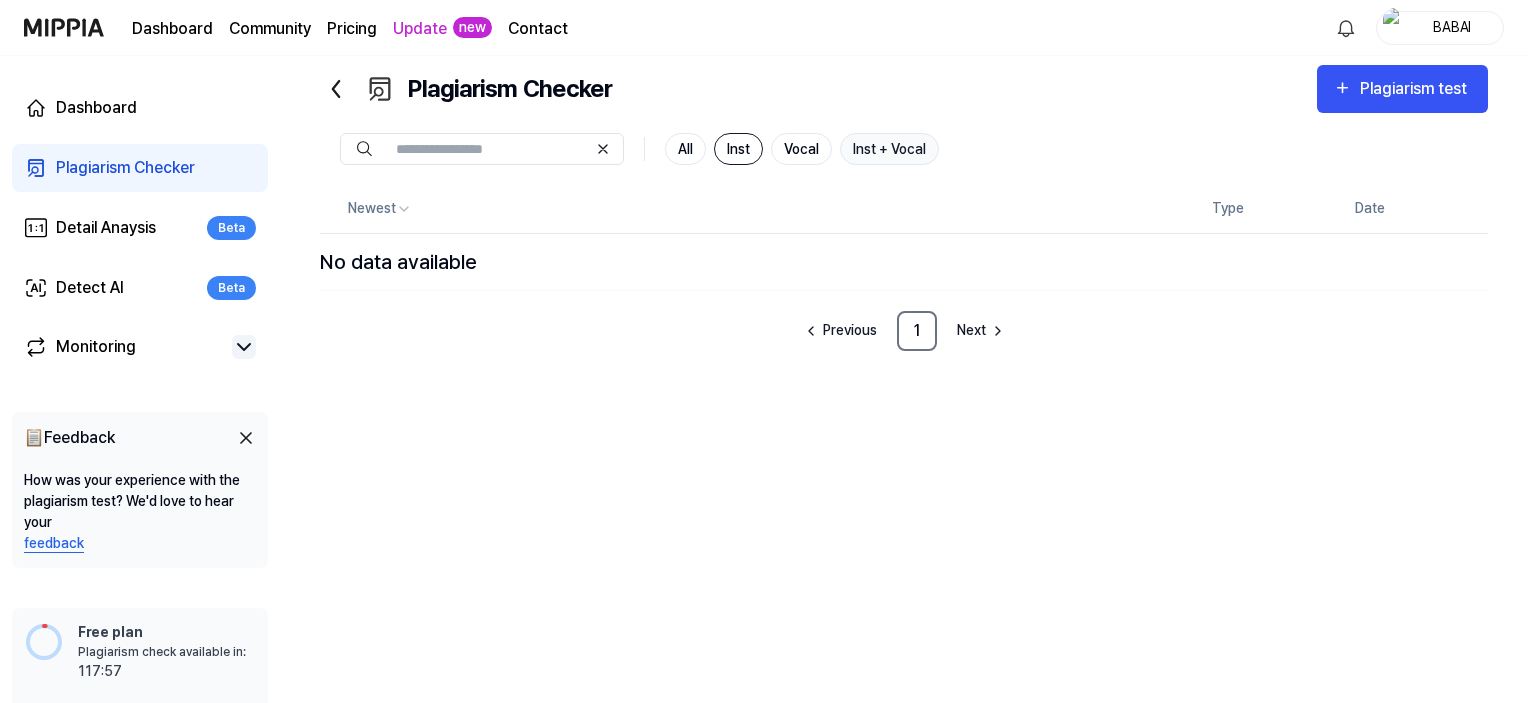 click on "Inst + Vocal" at bounding box center [889, 149] 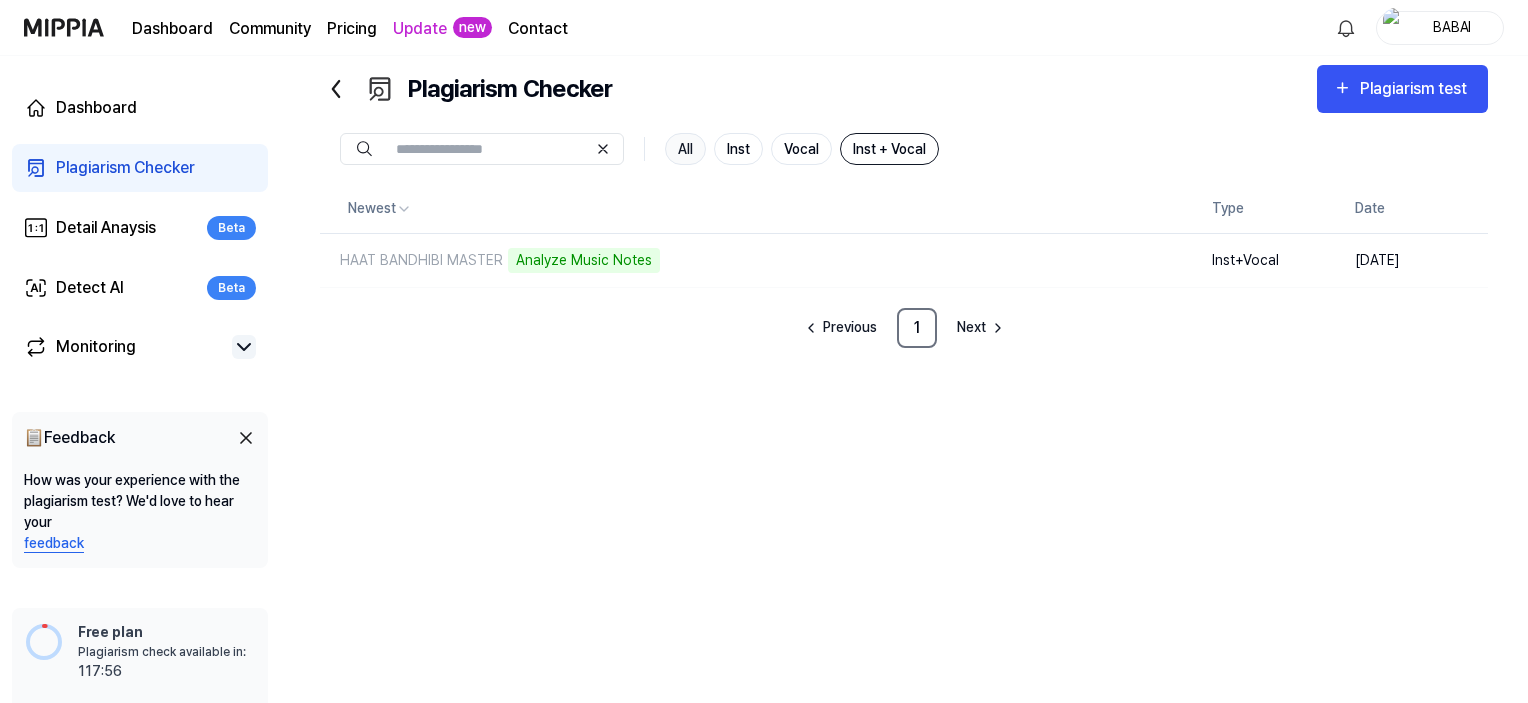 click on "All" at bounding box center [685, 149] 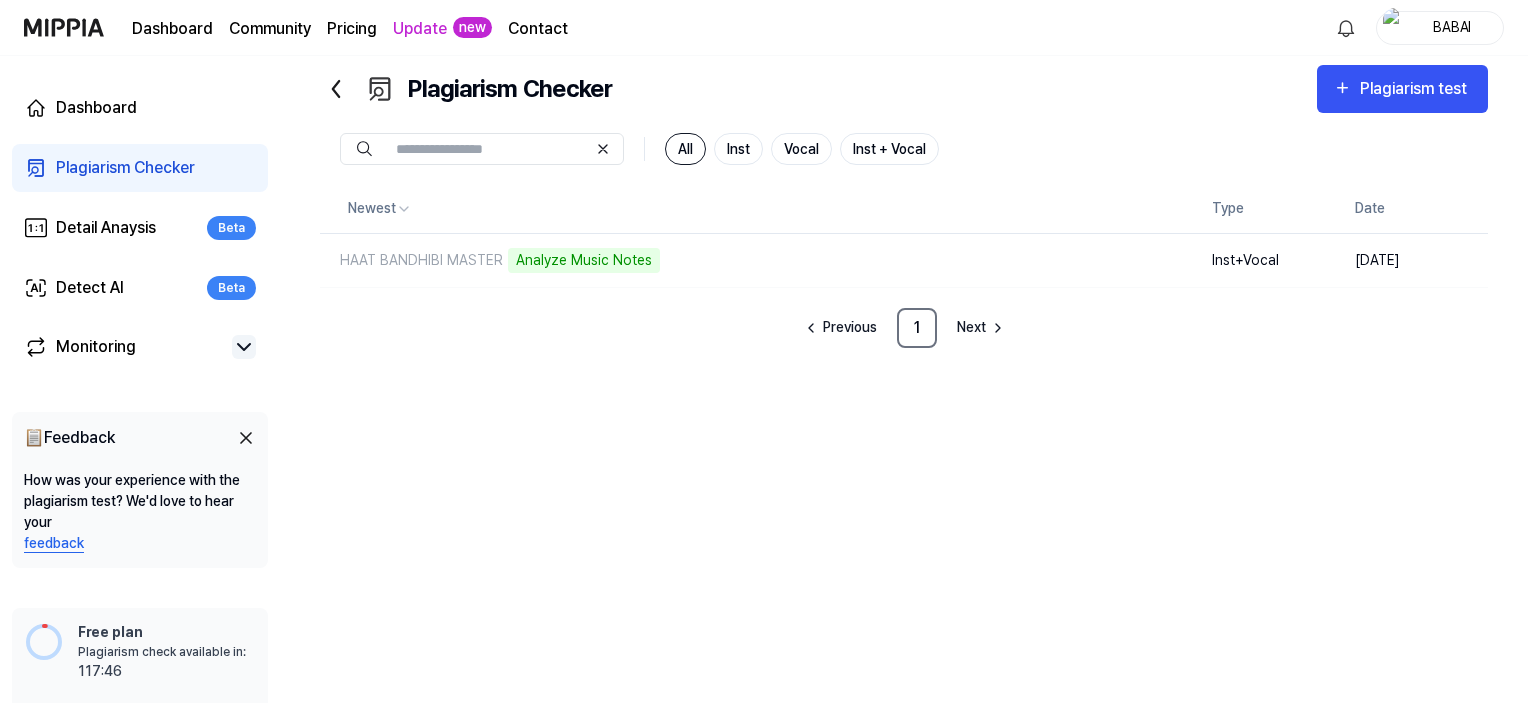 scroll, scrollTop: 256, scrollLeft: 0, axis: vertical 